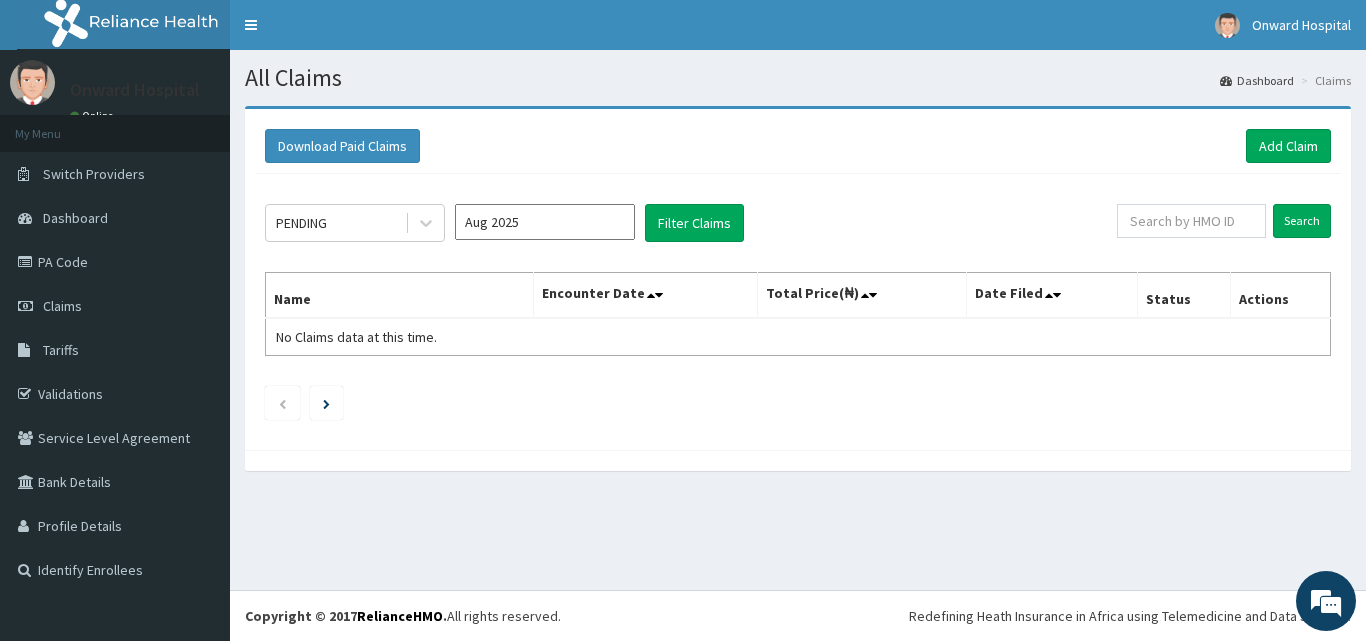 scroll, scrollTop: 0, scrollLeft: 0, axis: both 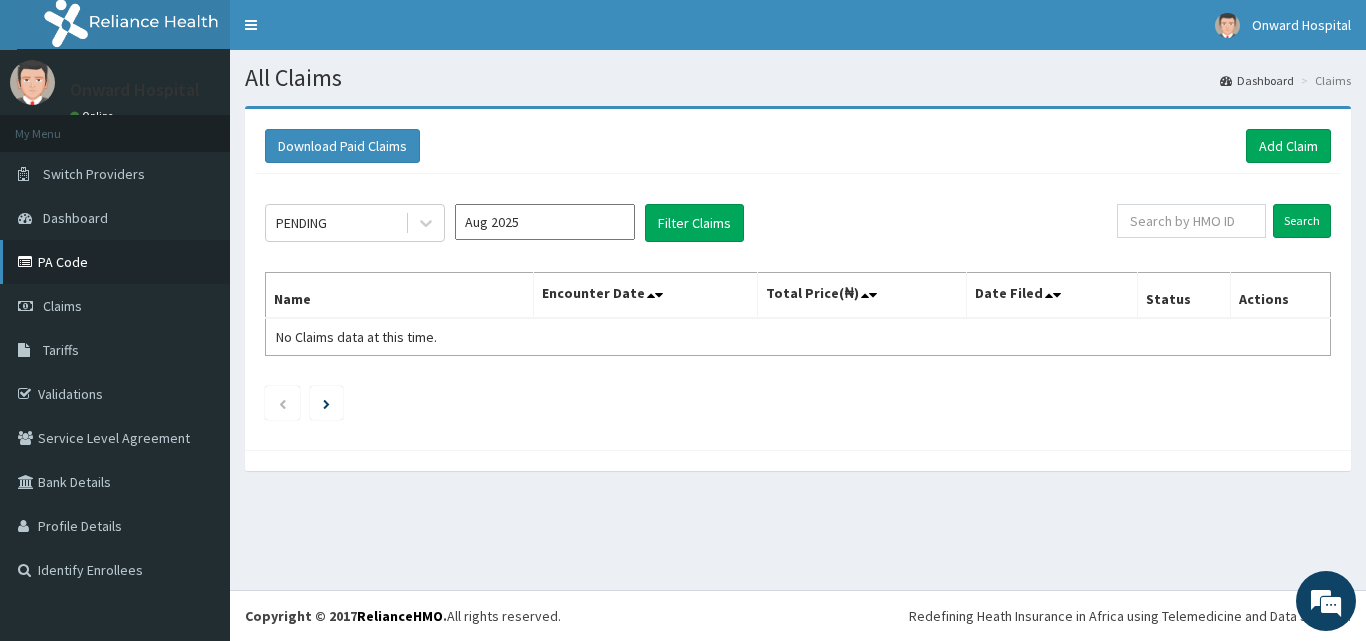 click on "PA Code" at bounding box center (115, 262) 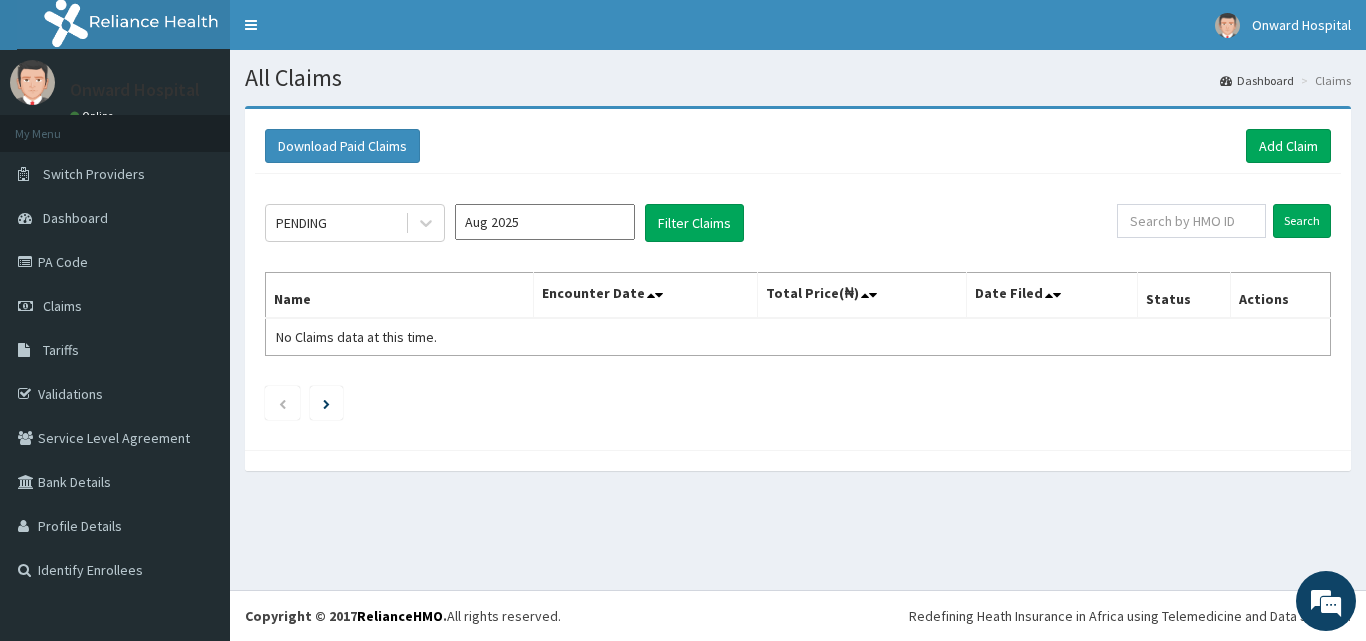 scroll, scrollTop: 0, scrollLeft: 0, axis: both 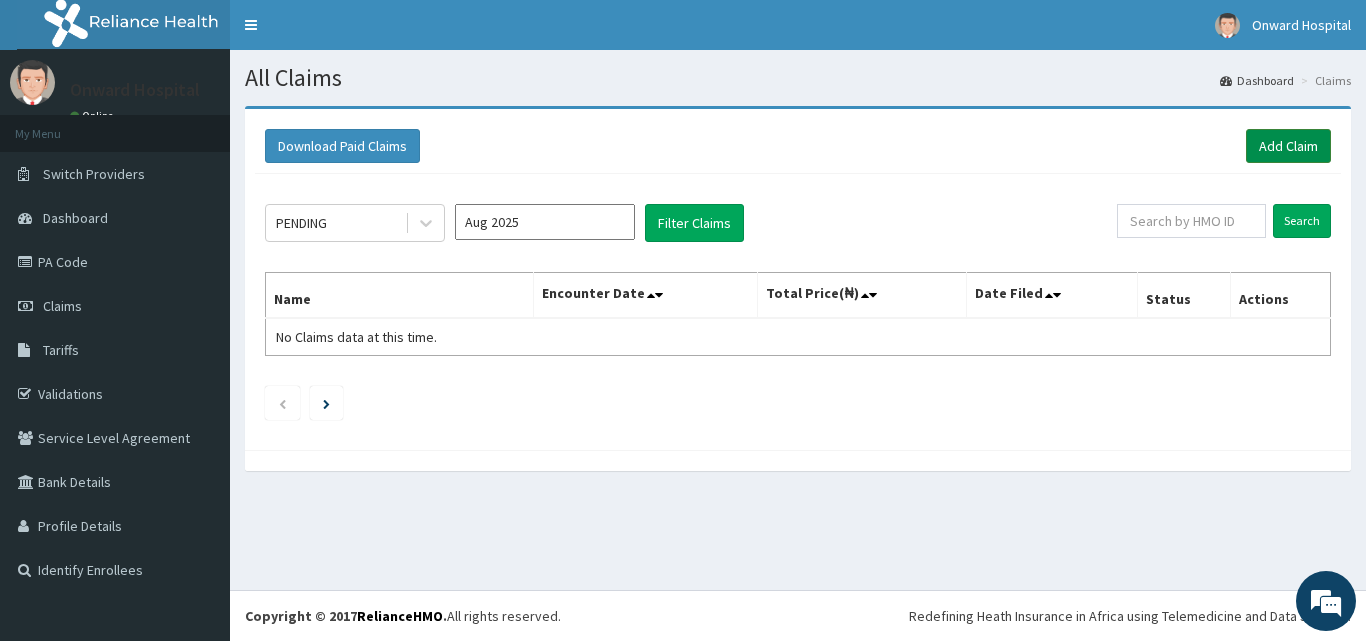 click on "Add Claim" at bounding box center [1288, 146] 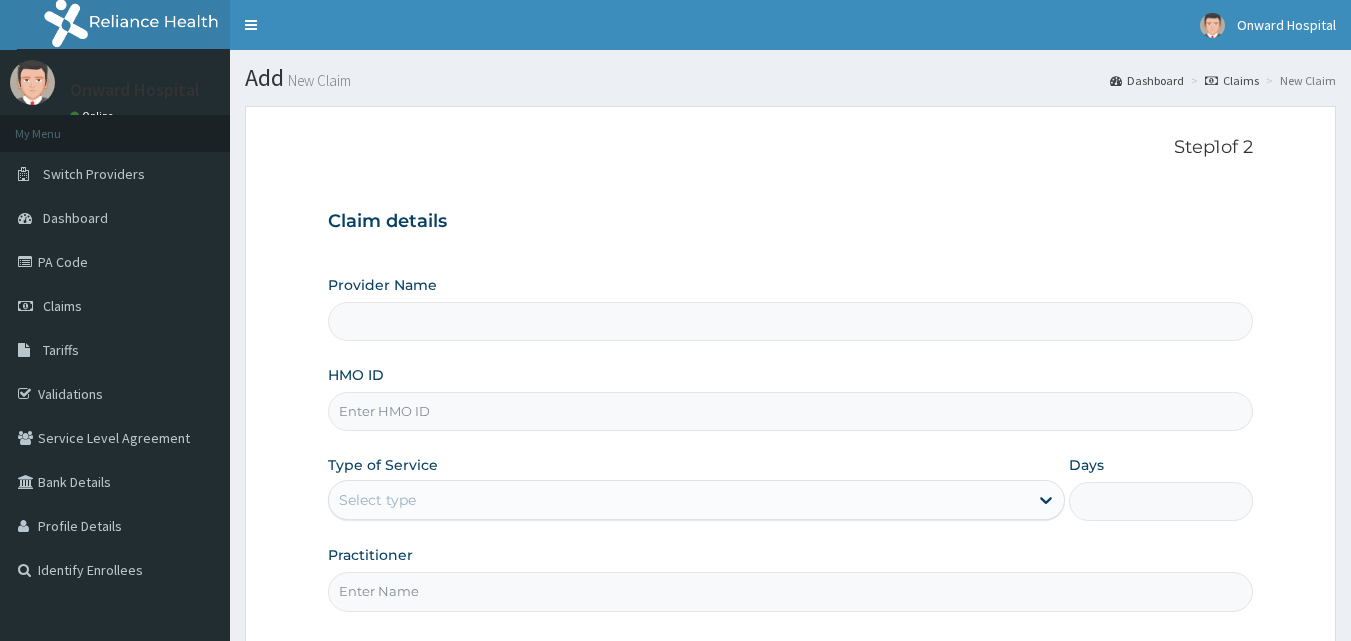 scroll, scrollTop: 0, scrollLeft: 0, axis: both 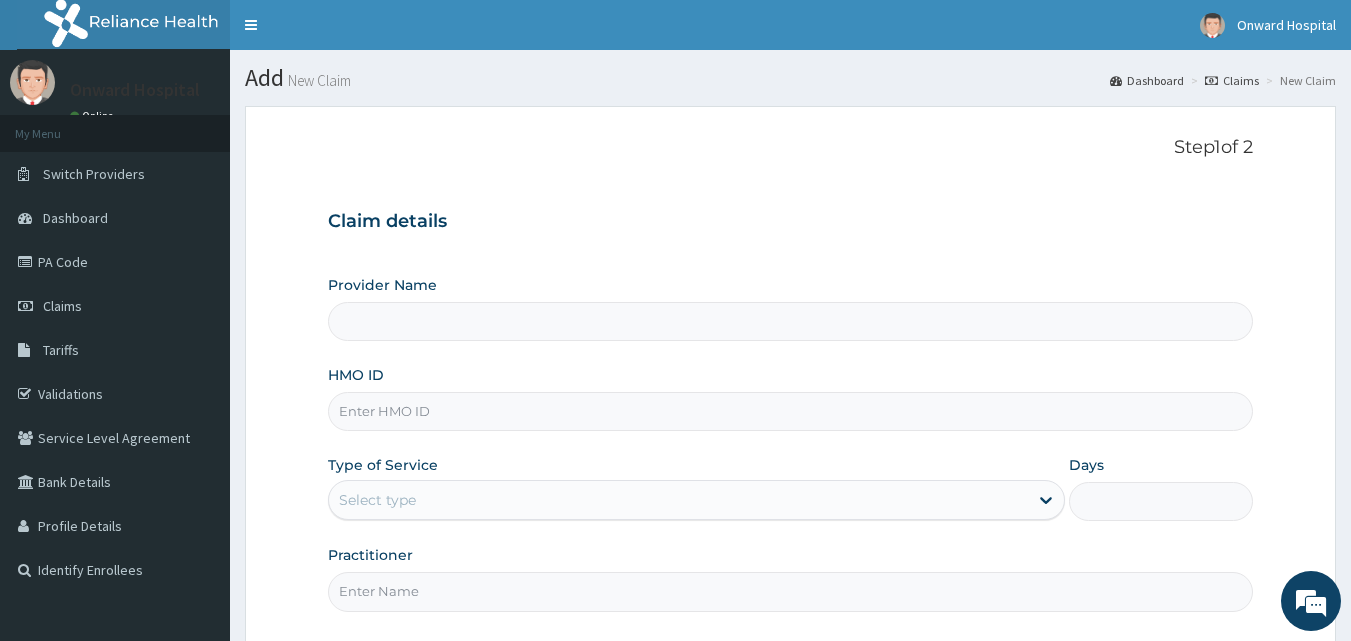 type on "ONWARD HOSPITAL" 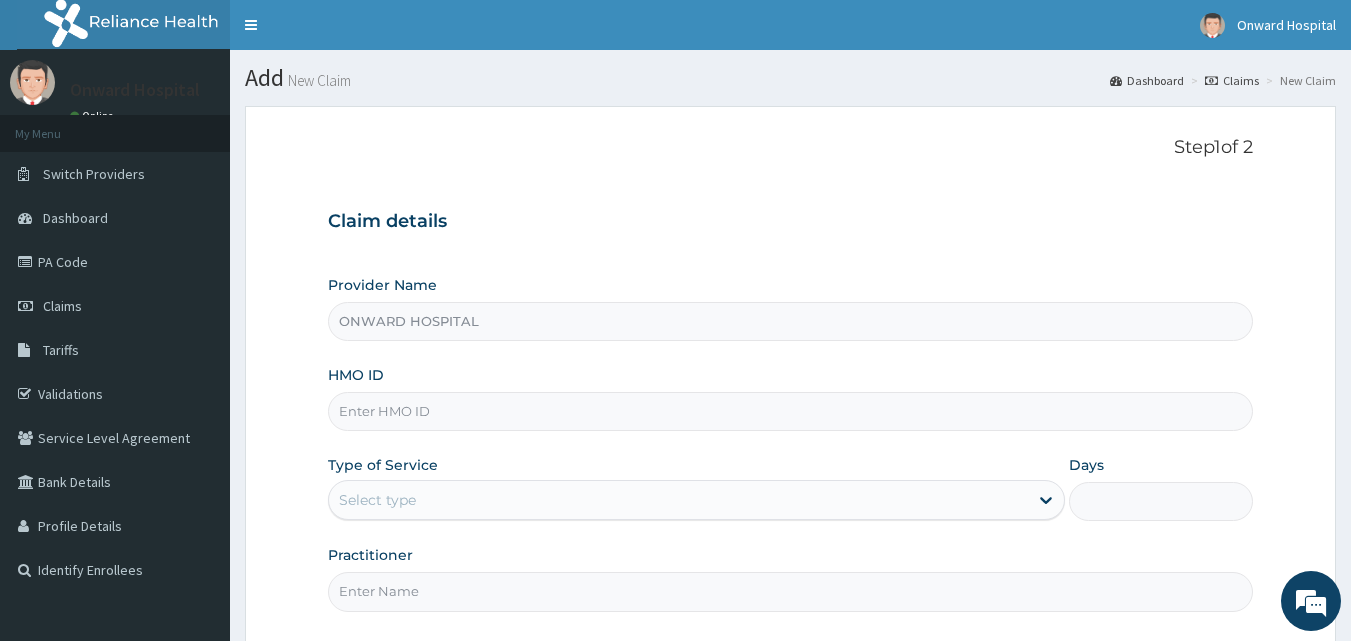 scroll, scrollTop: 0, scrollLeft: 0, axis: both 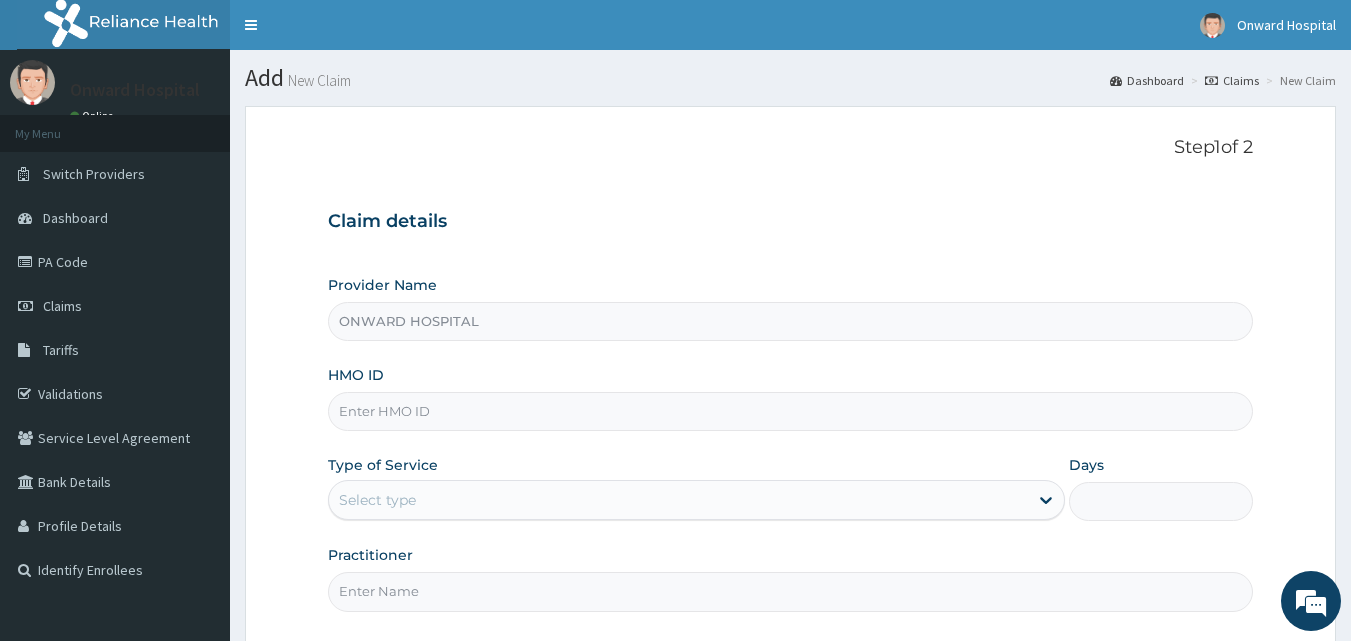 click on "HMO ID" at bounding box center [791, 411] 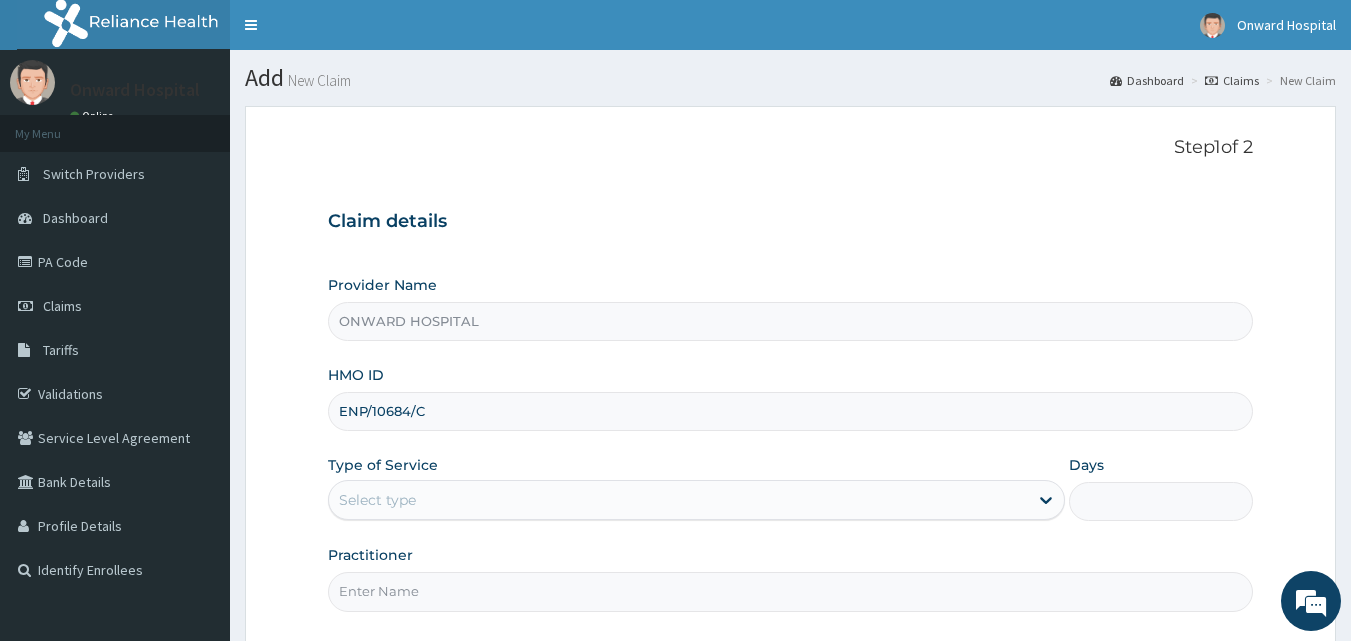 type on "ENP/10684/C" 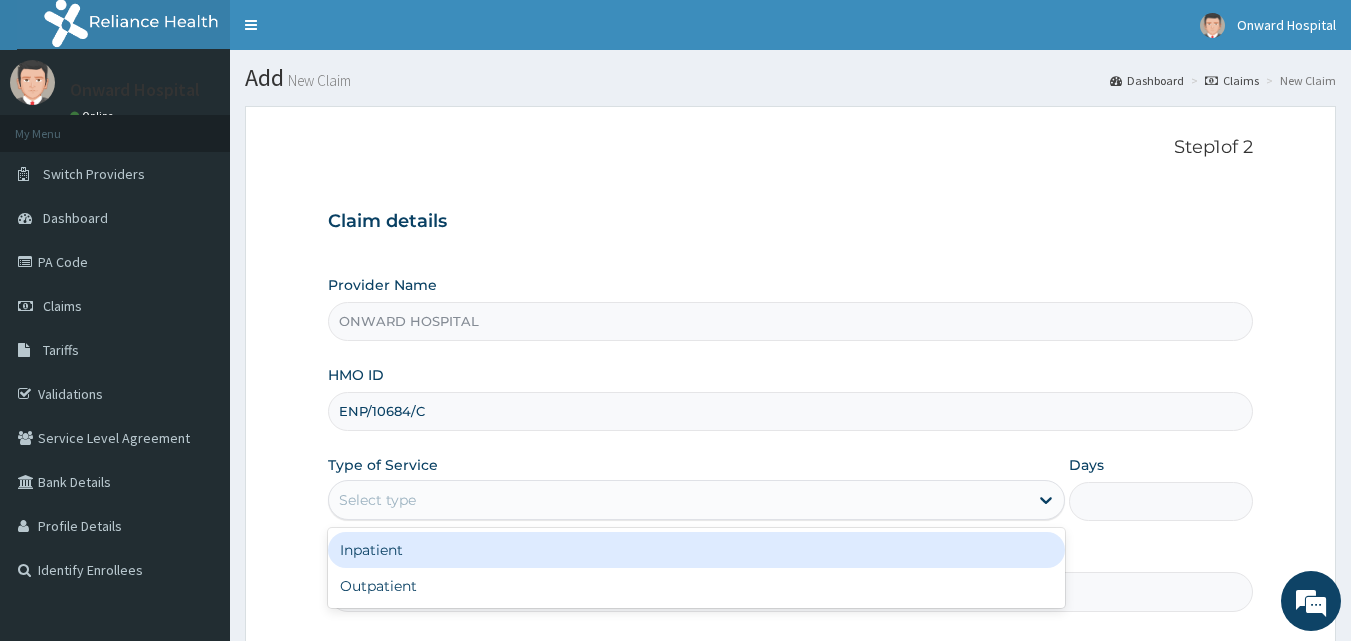 click on "Select type" at bounding box center [678, 500] 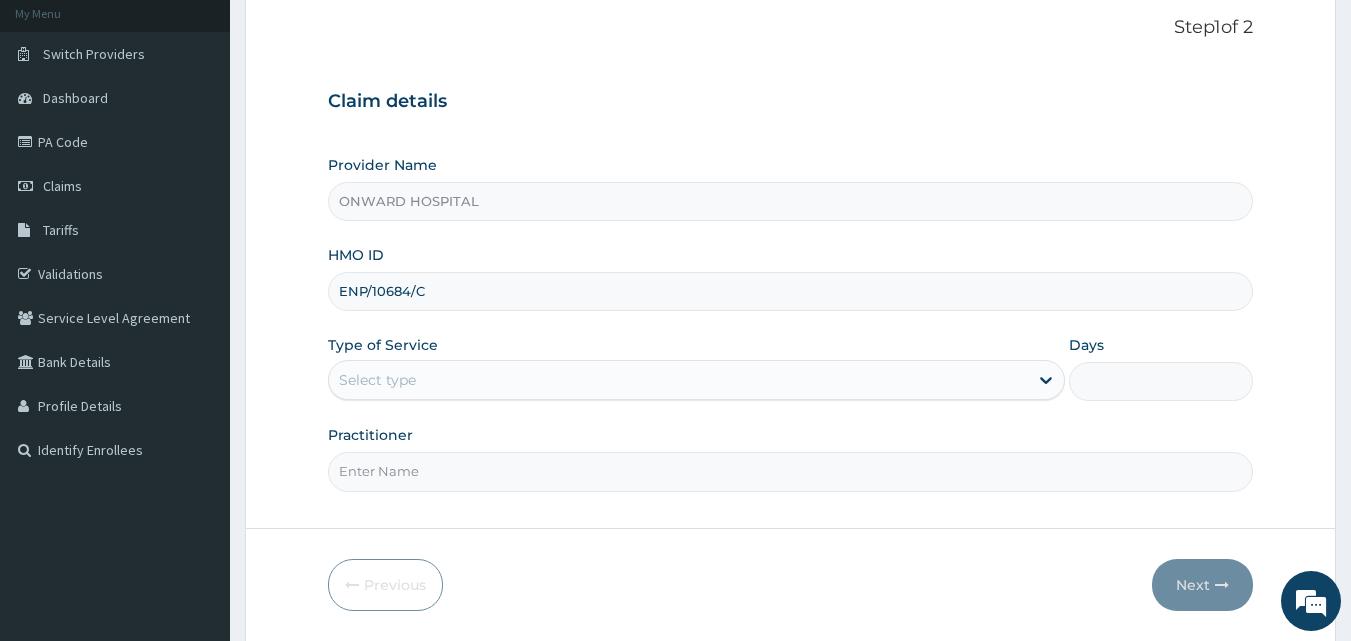 scroll, scrollTop: 187, scrollLeft: 0, axis: vertical 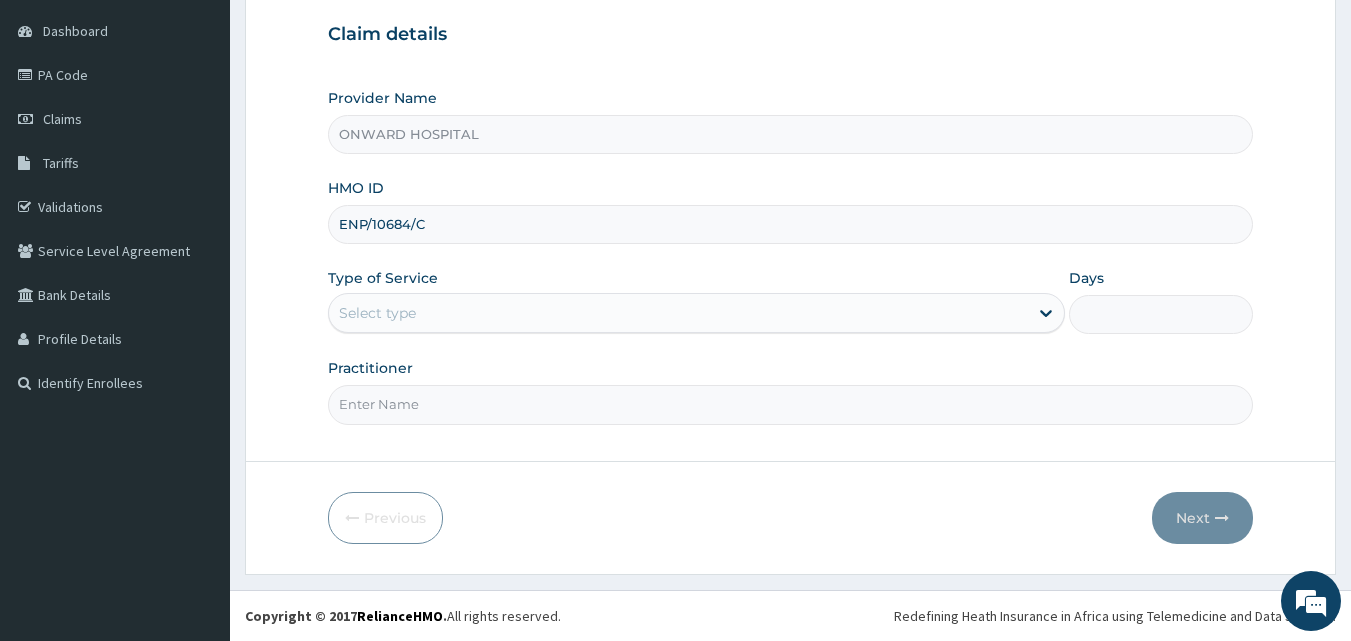 click on "Select type" at bounding box center [678, 313] 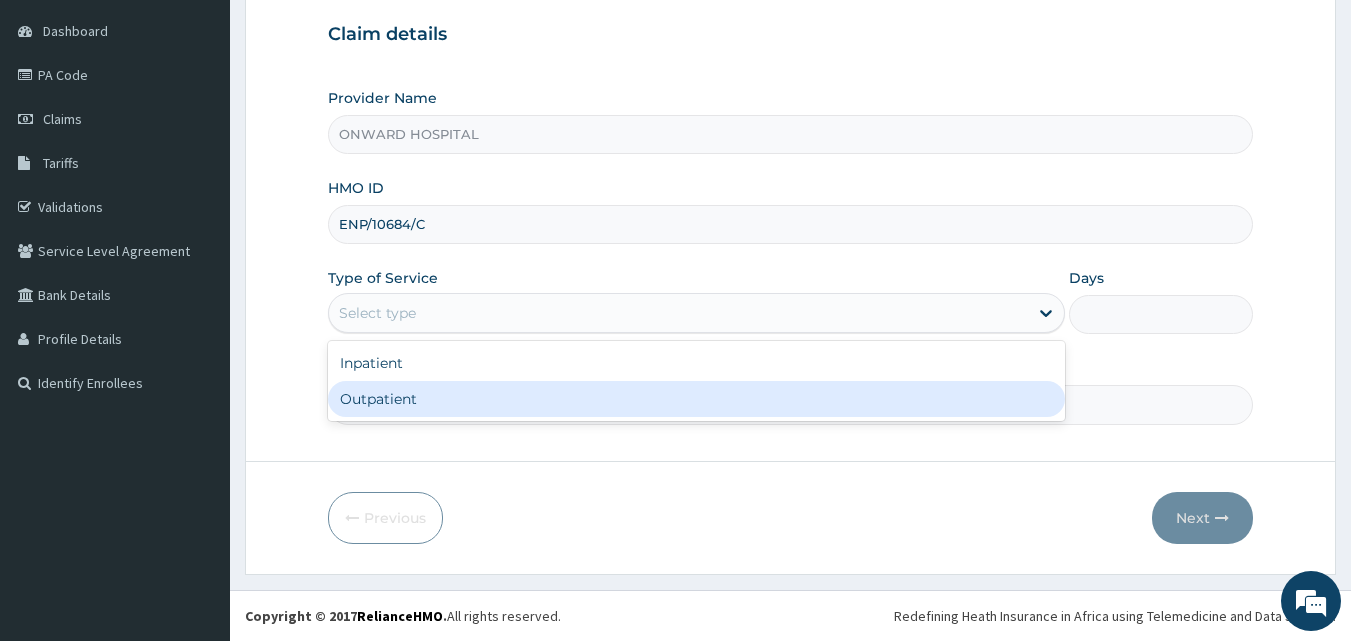 click on "Outpatient" at bounding box center (696, 399) 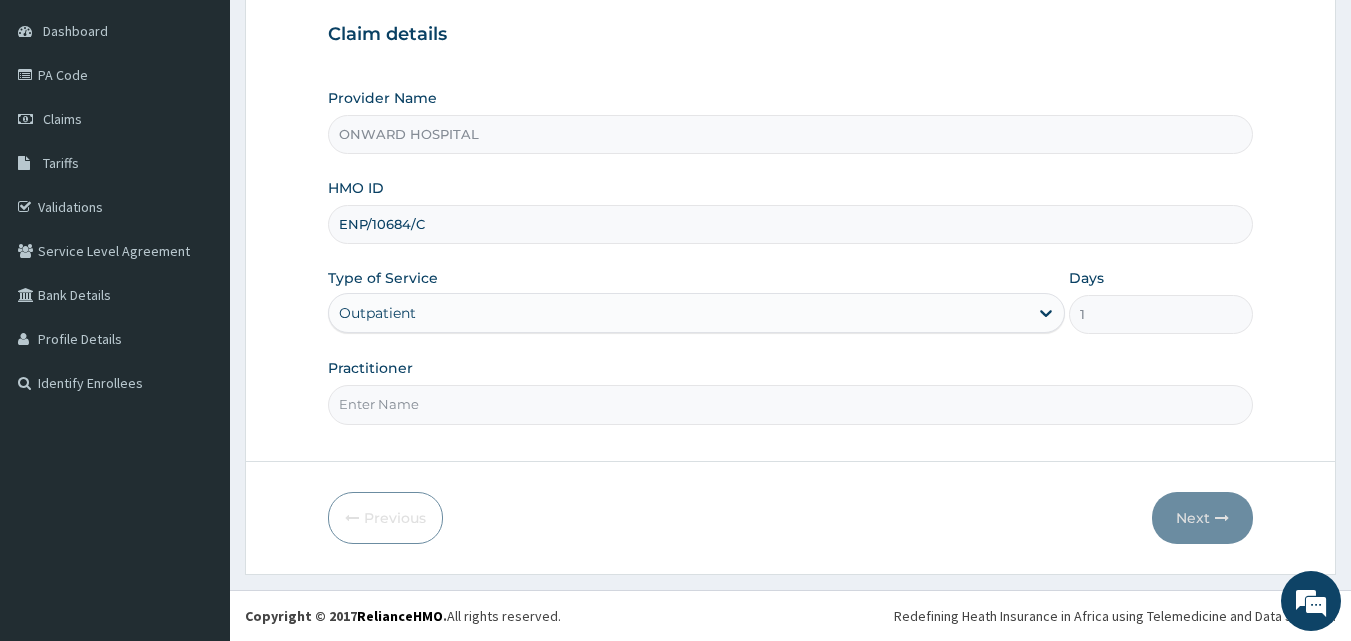 click on "Practitioner" at bounding box center (791, 404) 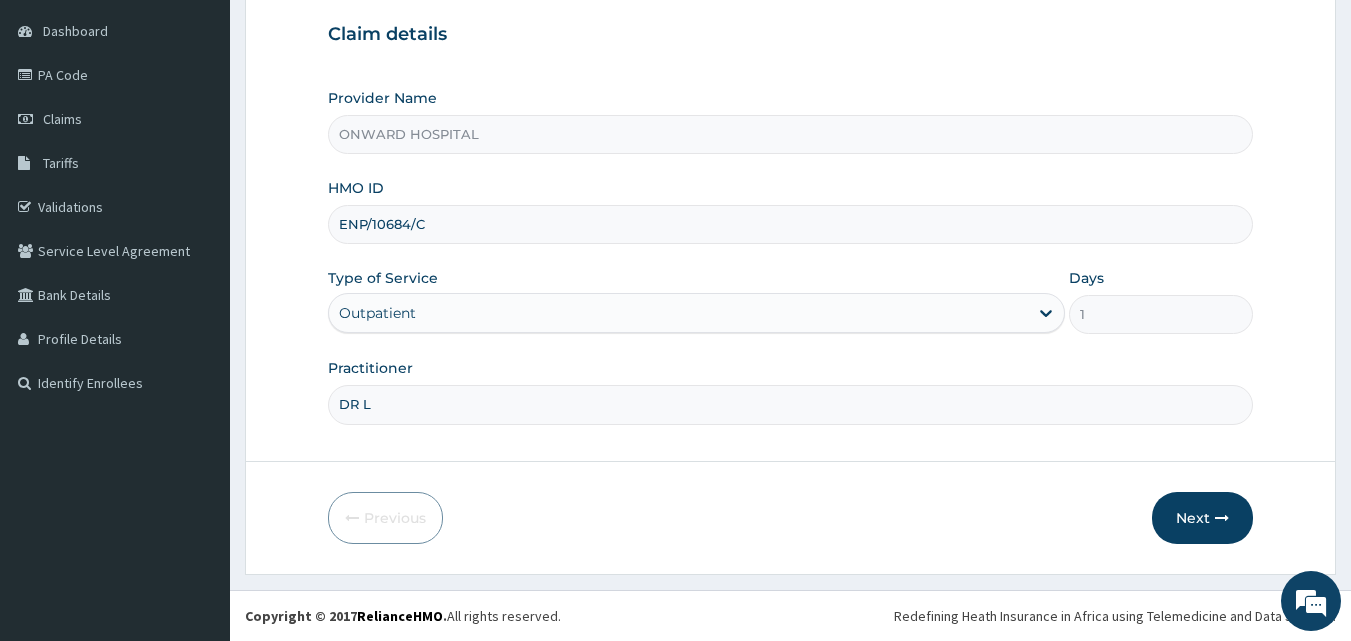 type on "DR [LAST]" 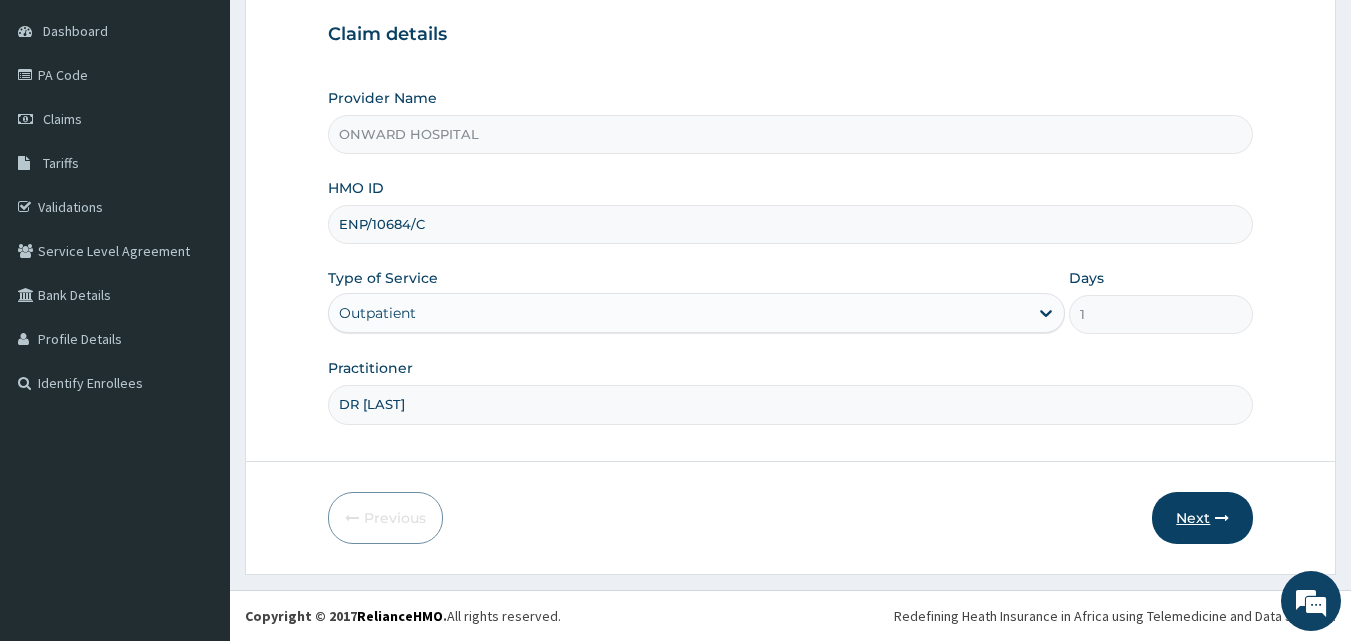 click on "Next" at bounding box center (1202, 518) 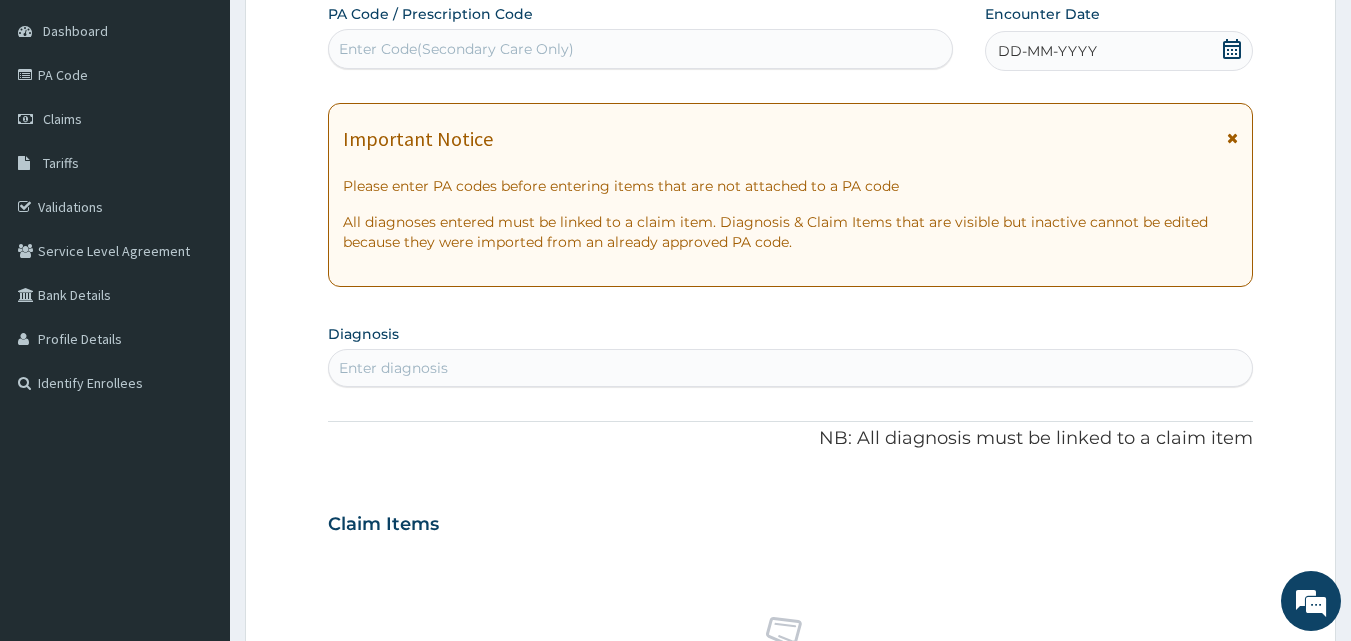 click on "Enter Code(Secondary Care Only)" at bounding box center (641, 49) 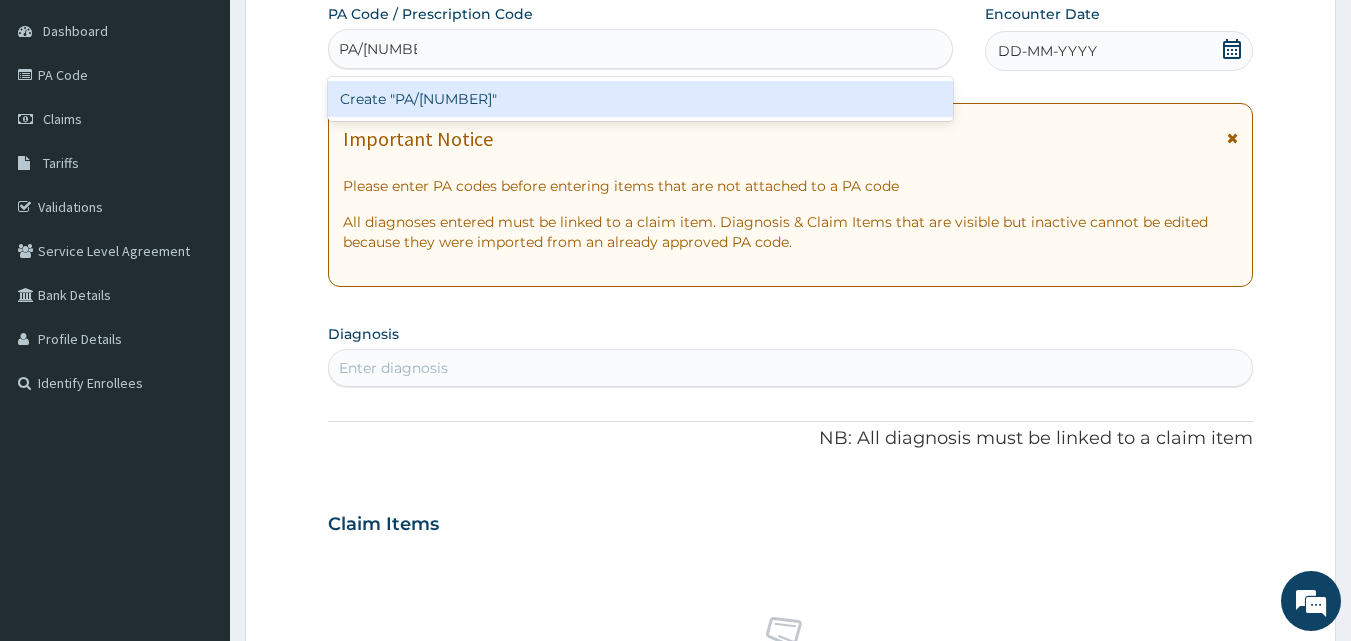 click on "Create "PA/[NUMBER]"" at bounding box center (641, 99) 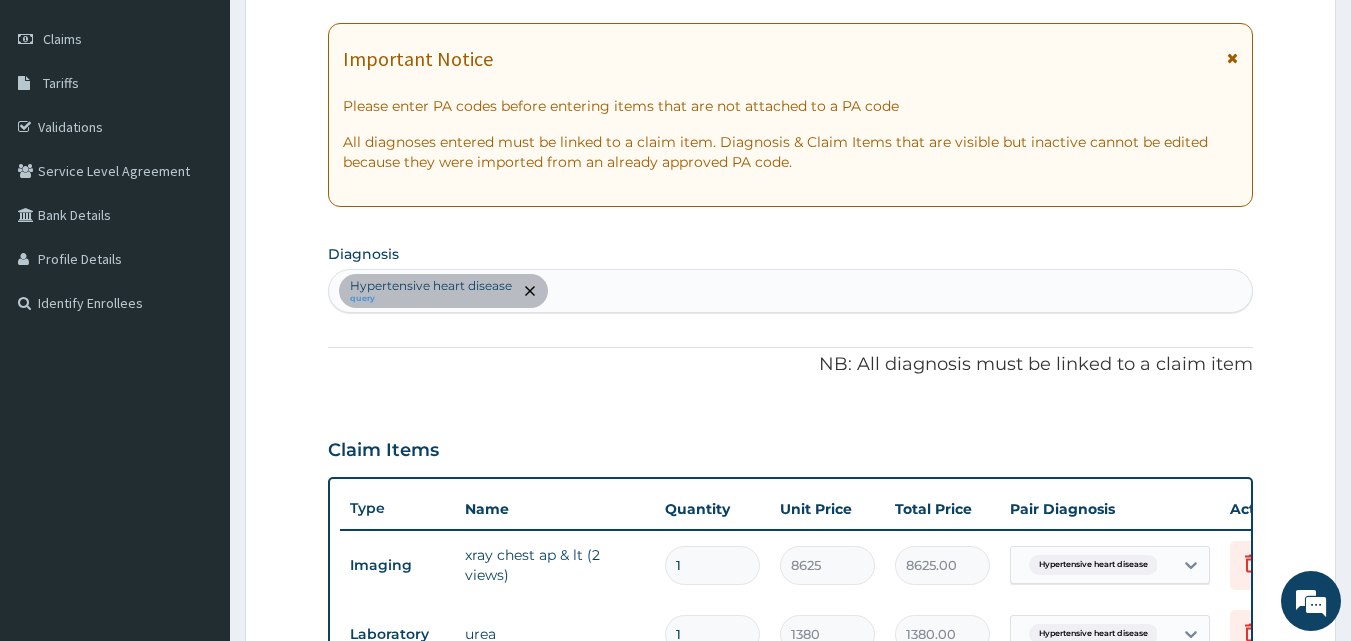 scroll, scrollTop: 266, scrollLeft: 0, axis: vertical 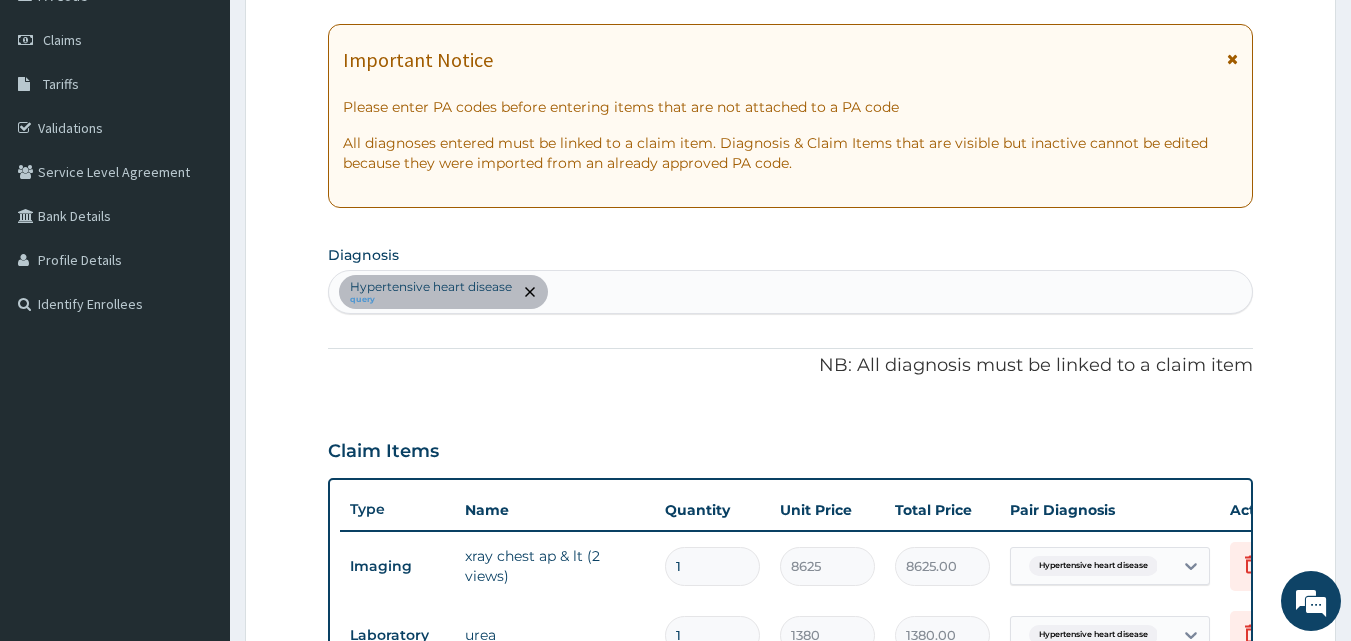 click on "Hypertensive heart disease query" at bounding box center (791, 292) 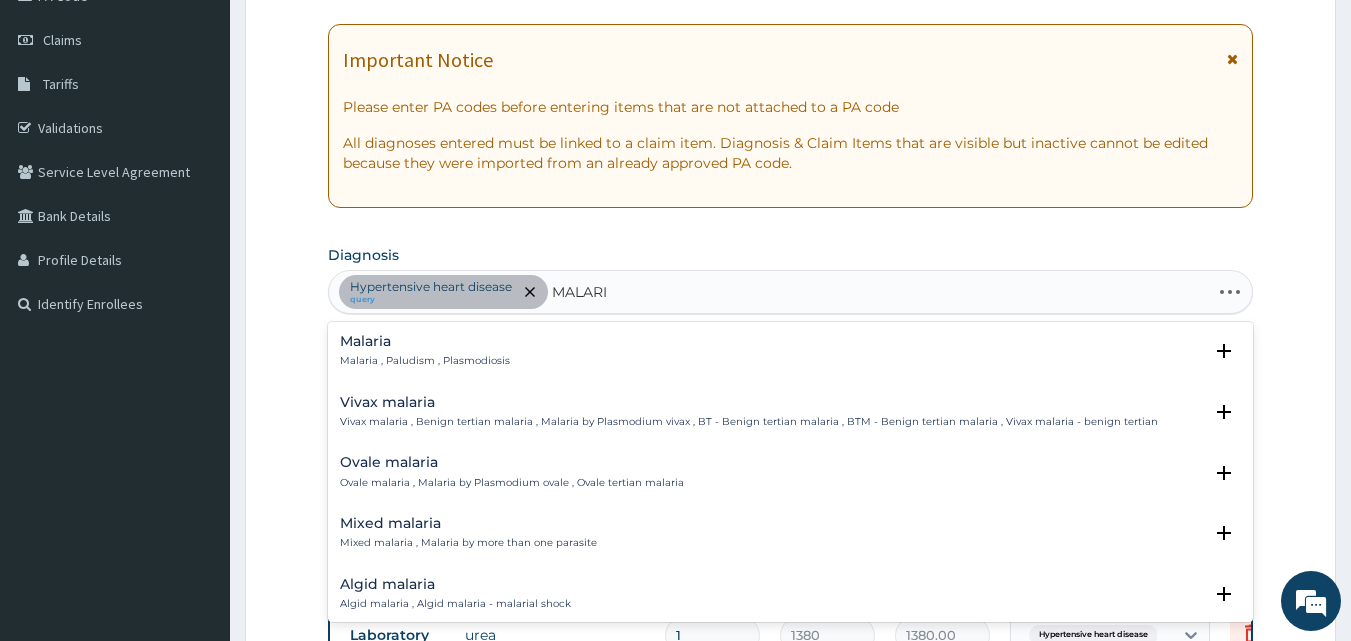 type on "MALARIA" 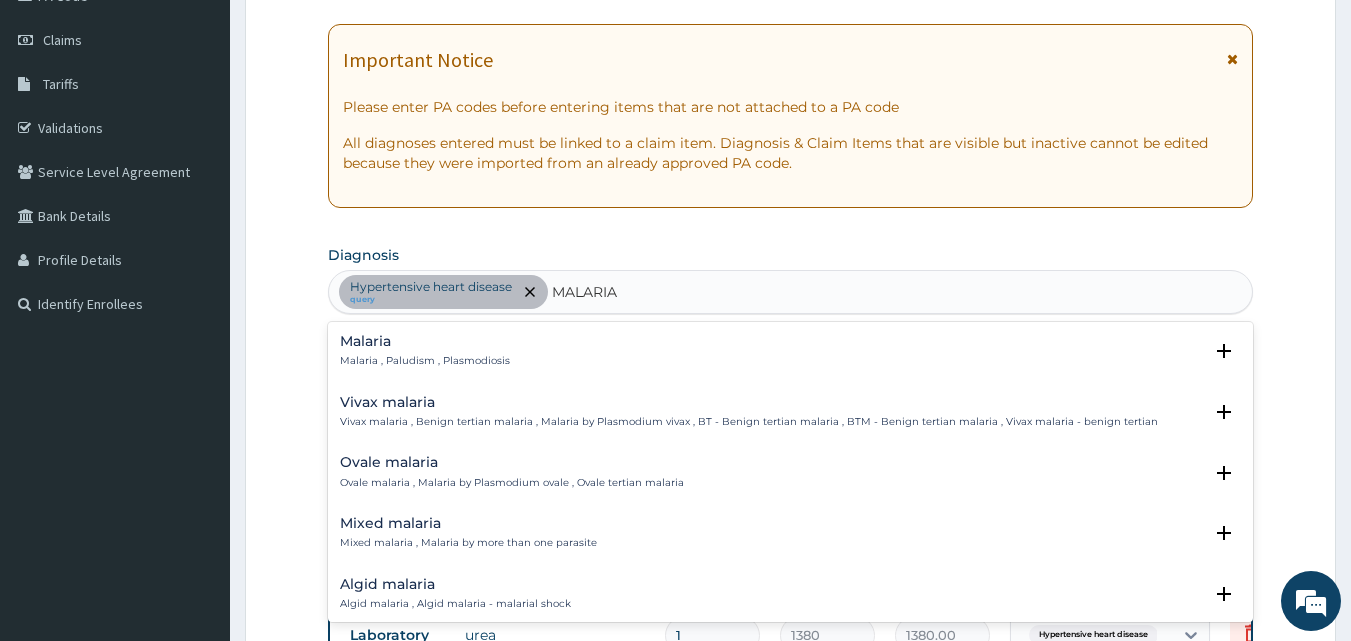 click on "Malaria" at bounding box center (425, 341) 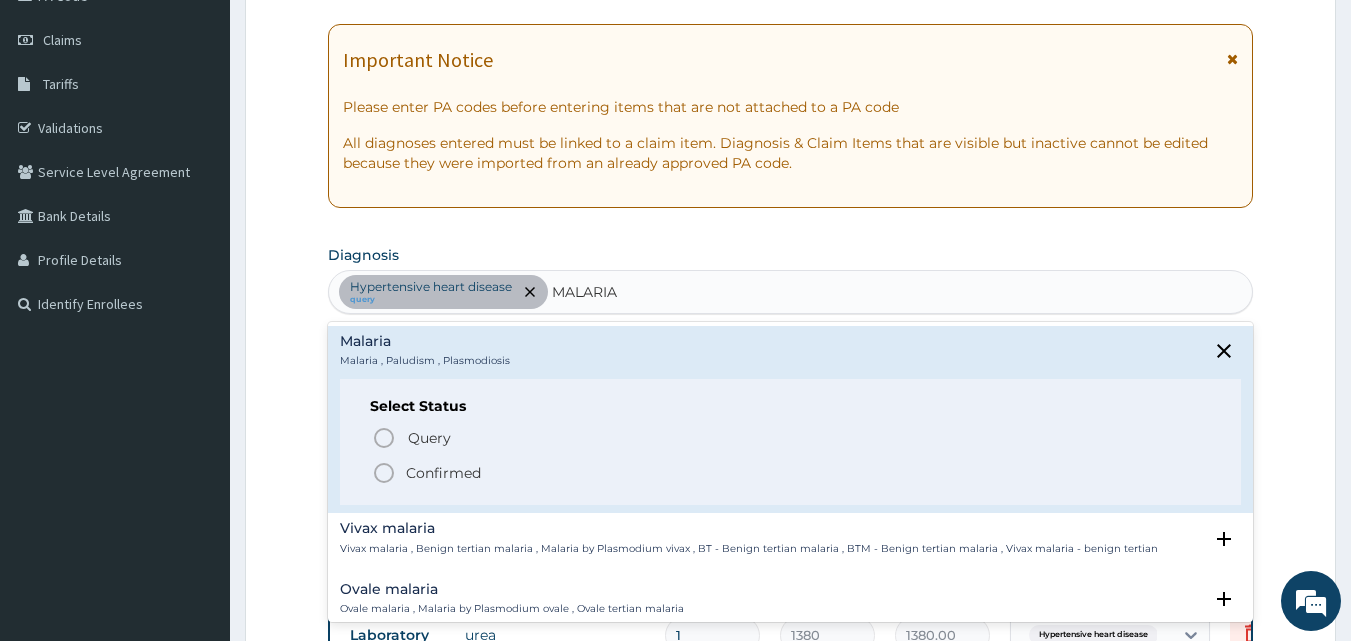 click on "Malaria Malaria , Paludism , Plasmodiosis" at bounding box center (425, 351) 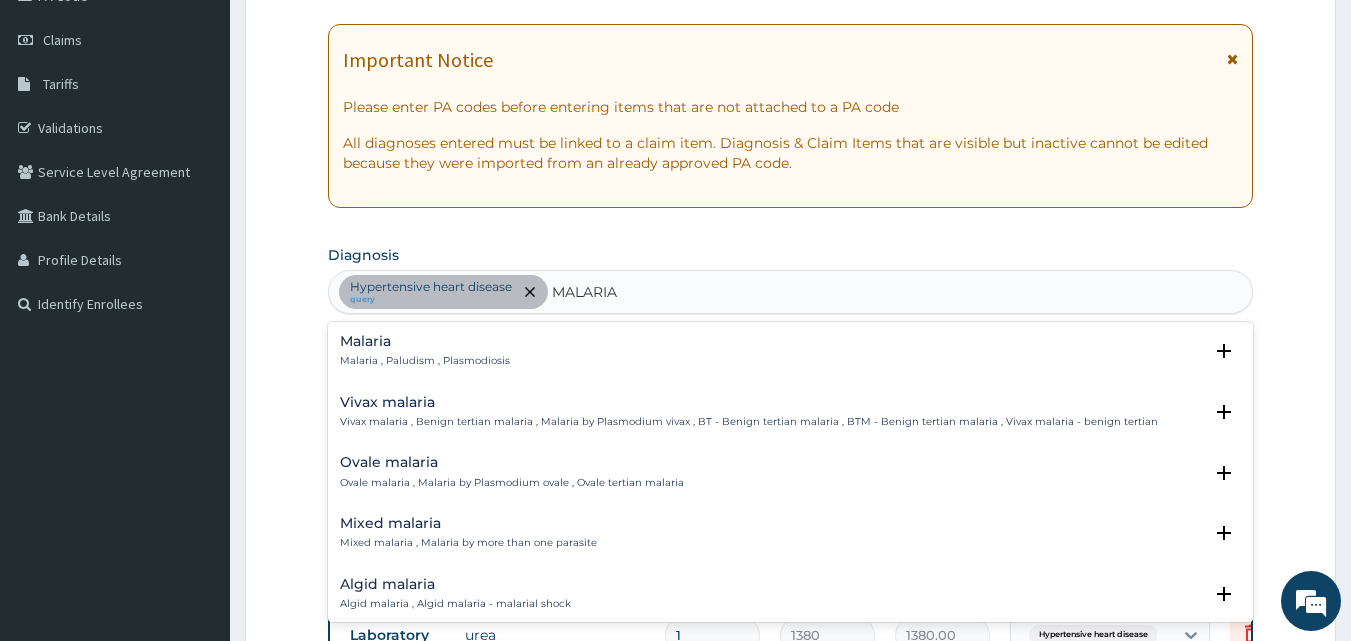 click on "Malaria , Paludism , Plasmodiosis" at bounding box center [425, 361] 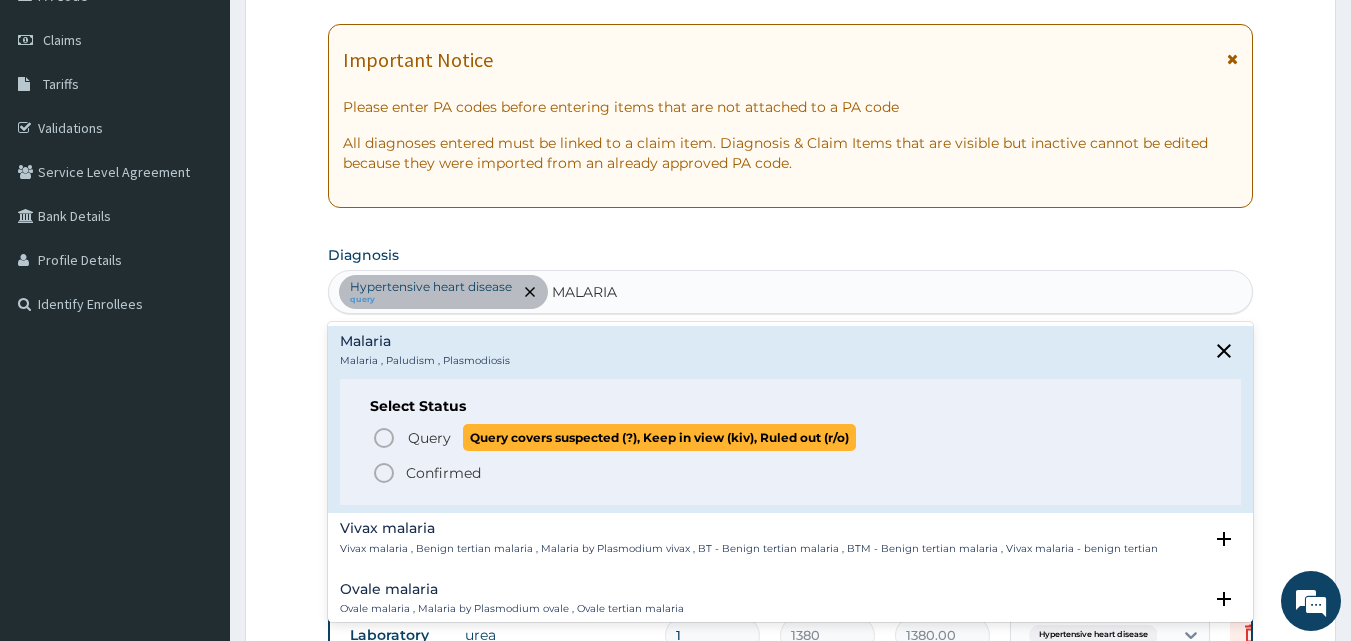 click 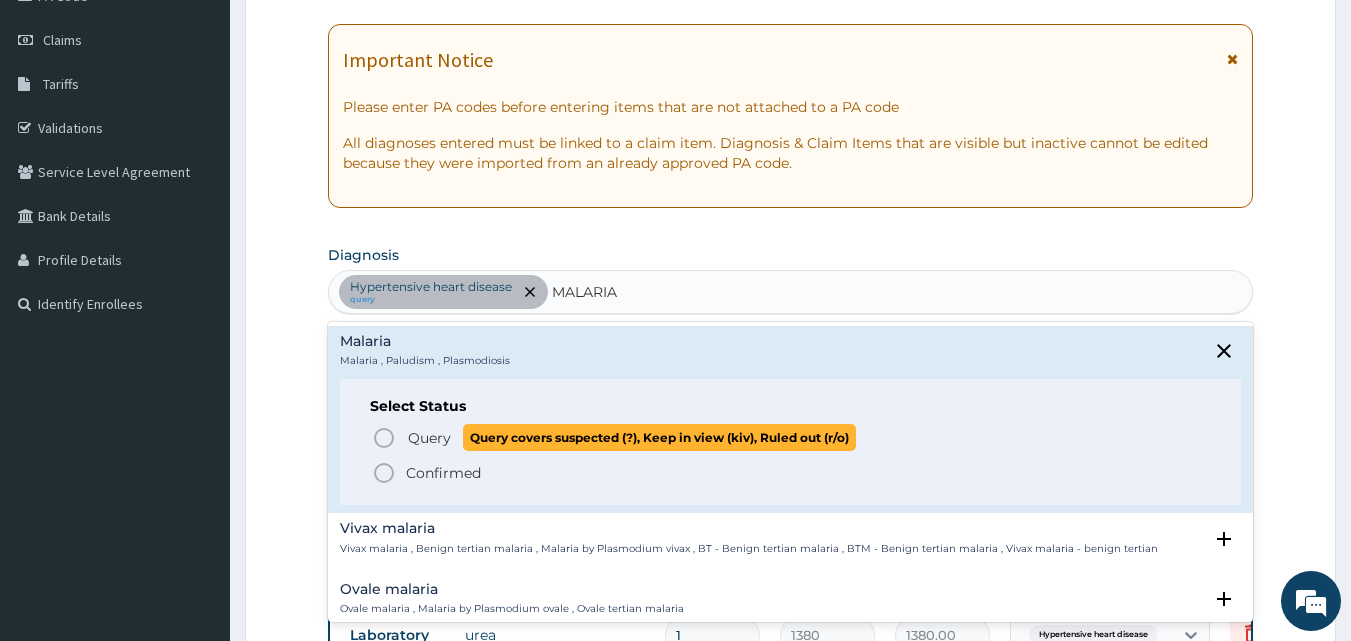 type 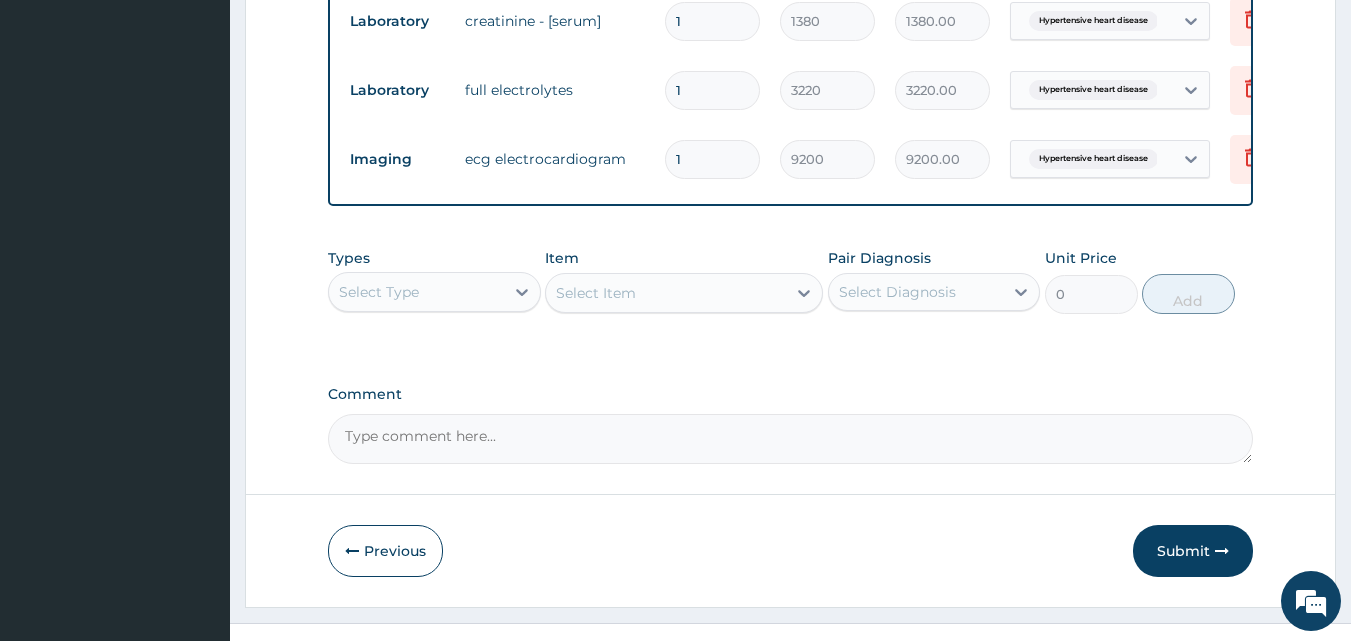 scroll, scrollTop: 1066, scrollLeft: 0, axis: vertical 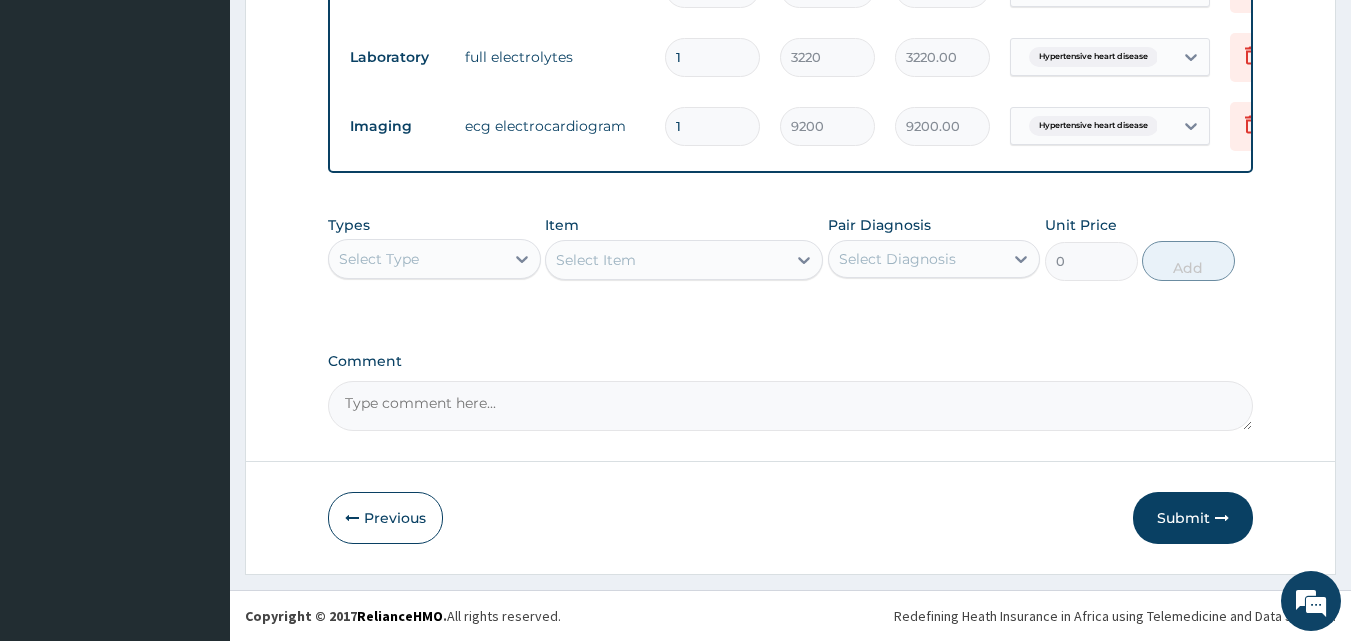 click on "Select Type" at bounding box center (416, 259) 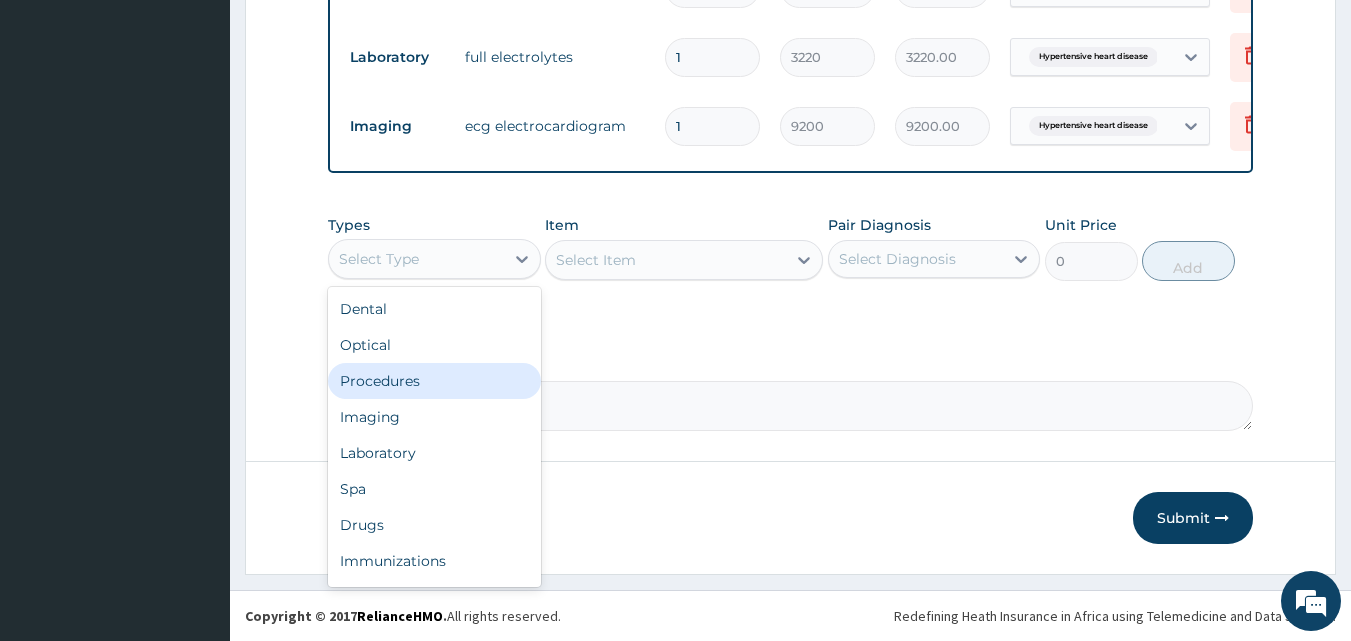 click on "Procedures" at bounding box center (434, 381) 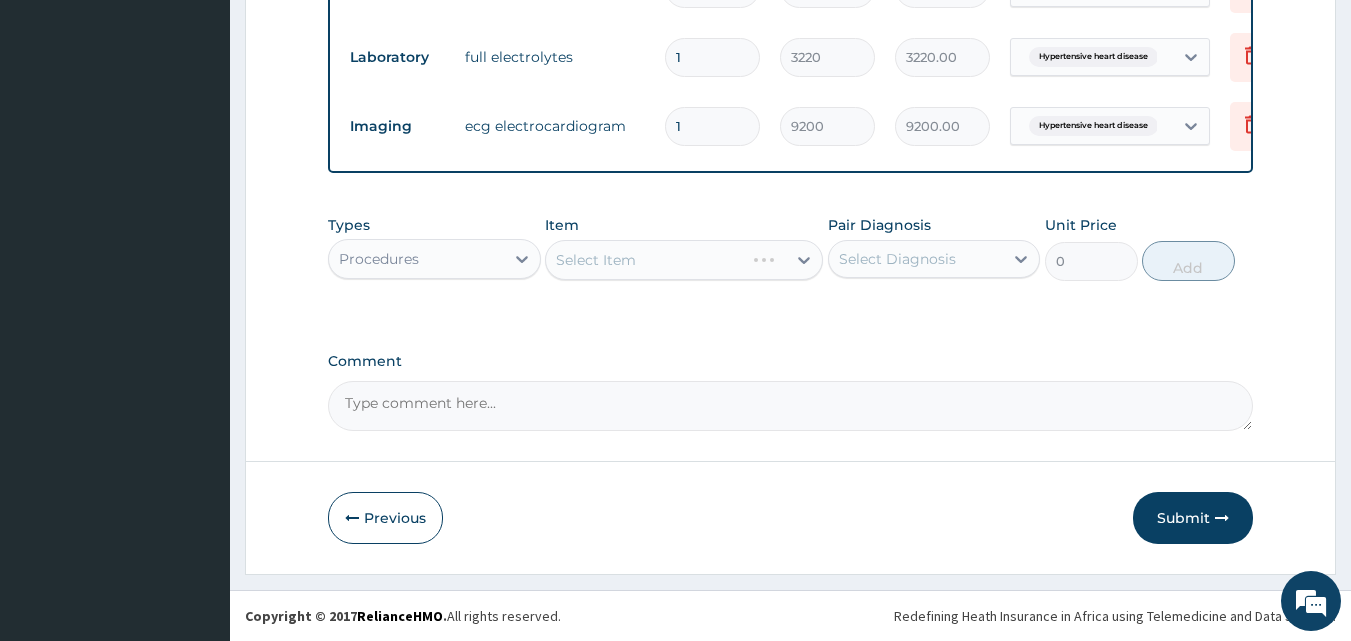 click on "Select Item" at bounding box center [684, 260] 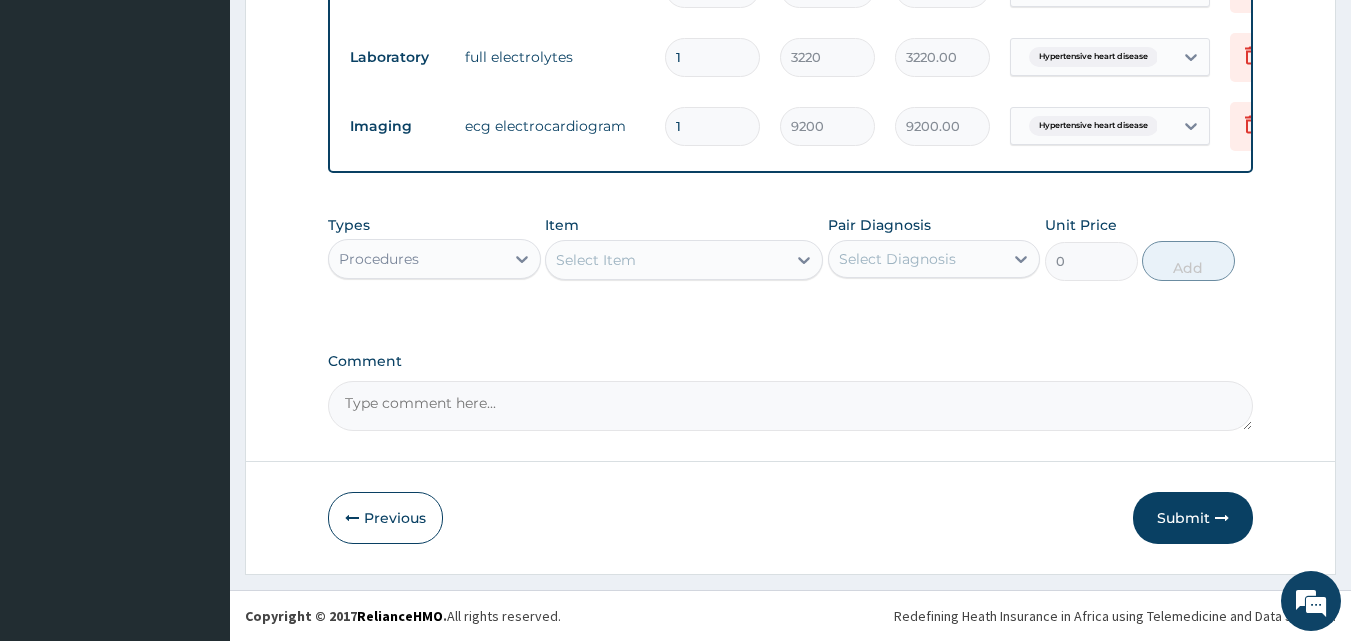 click on "Select Item" at bounding box center (596, 260) 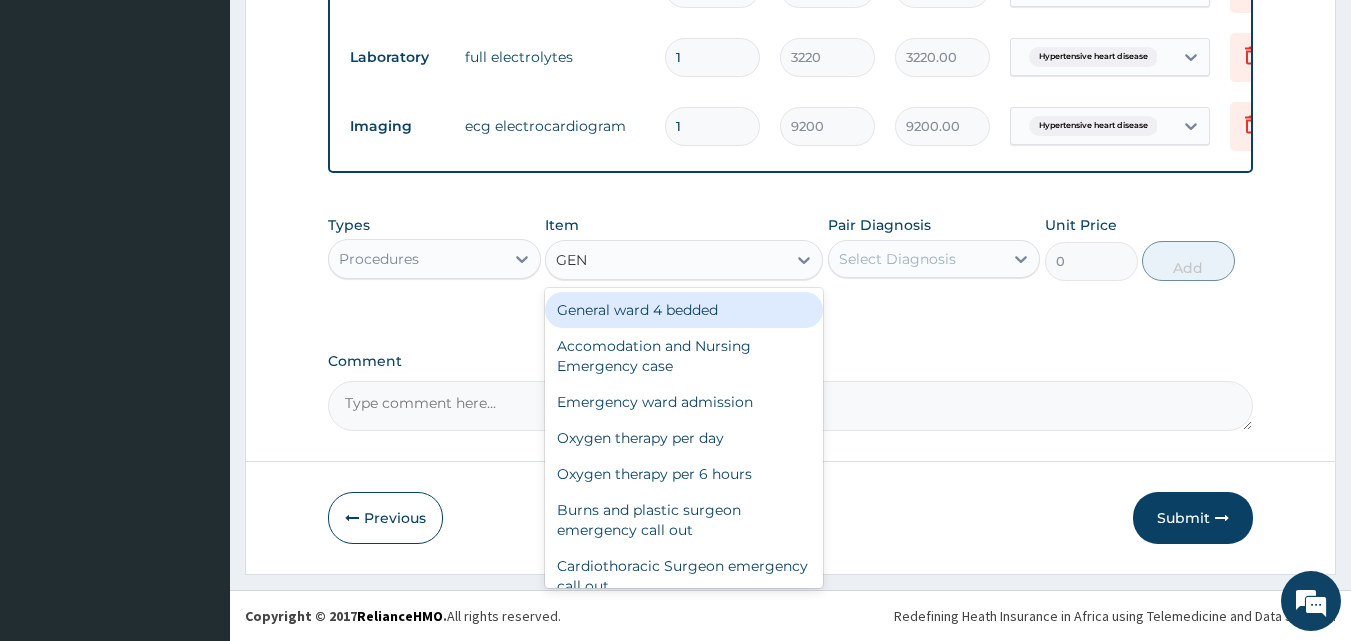 type on "GENE" 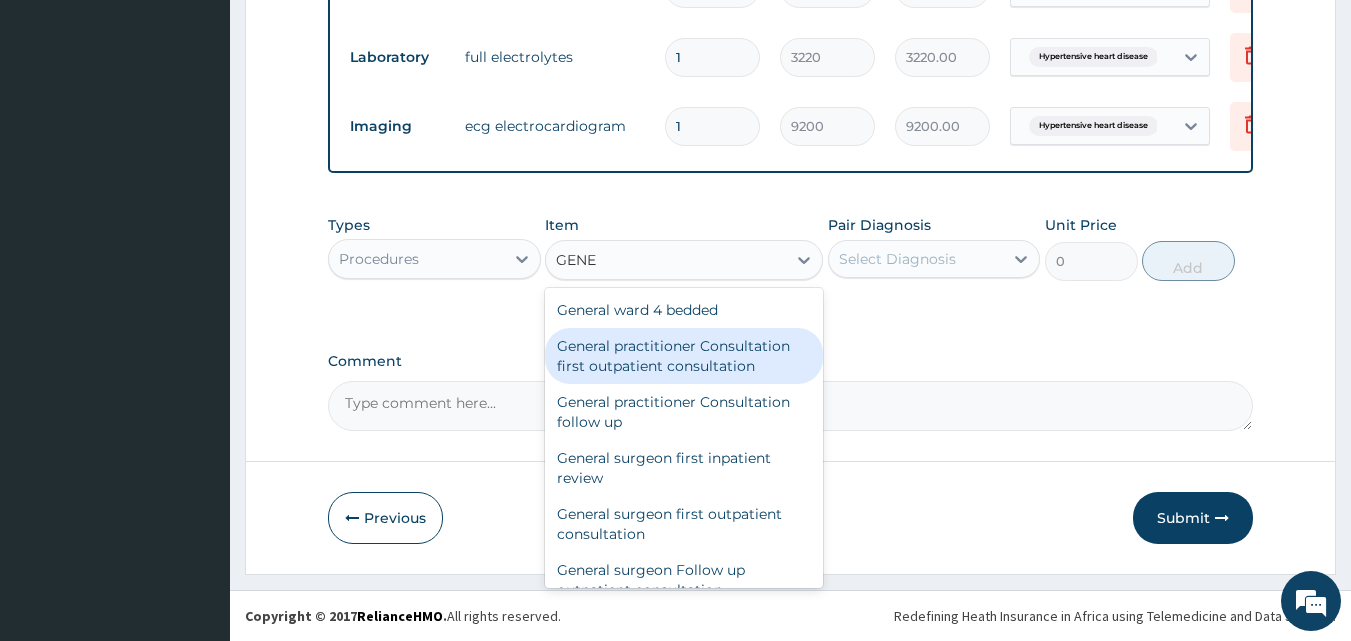 click on "General practitioner Consultation first outpatient consultation" at bounding box center [684, 356] 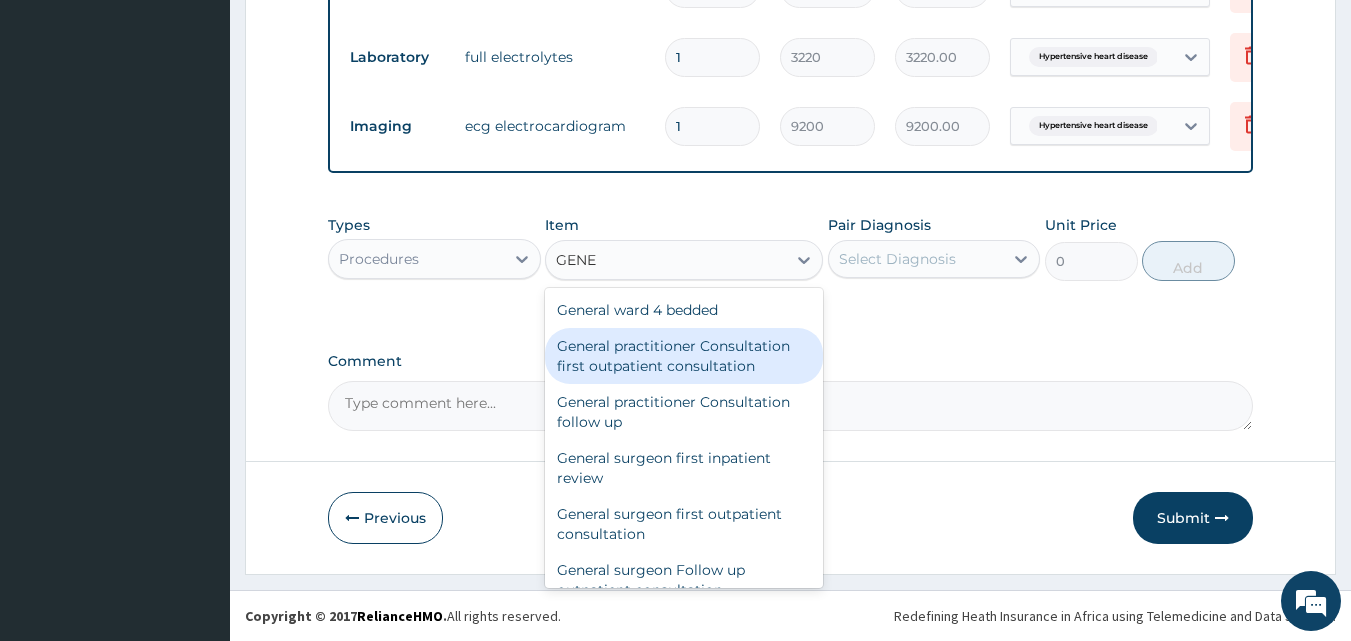 type 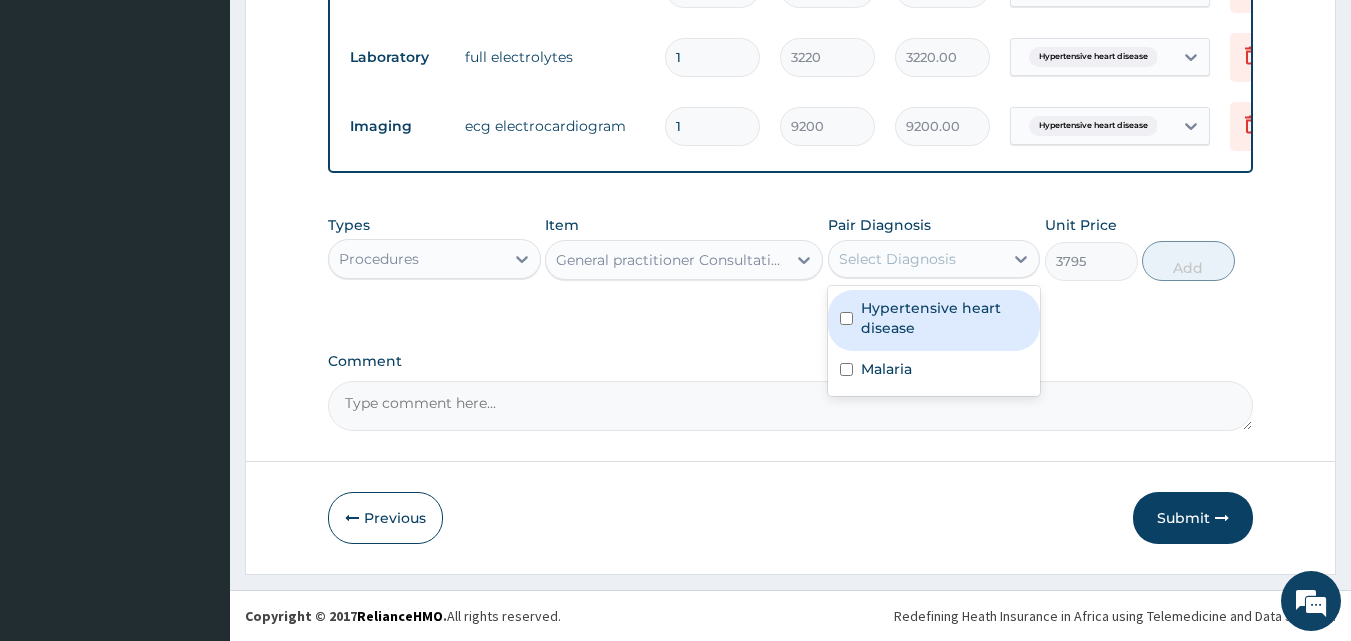 click on "Select Diagnosis" at bounding box center (916, 259) 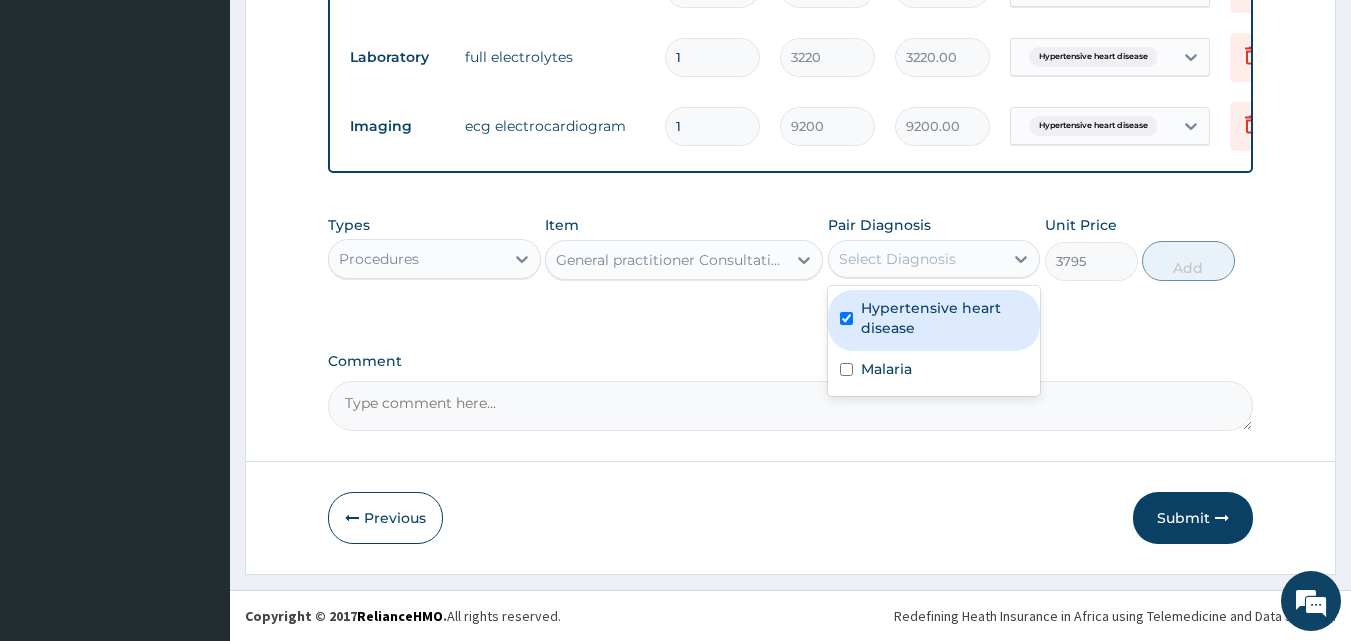 checkbox on "true" 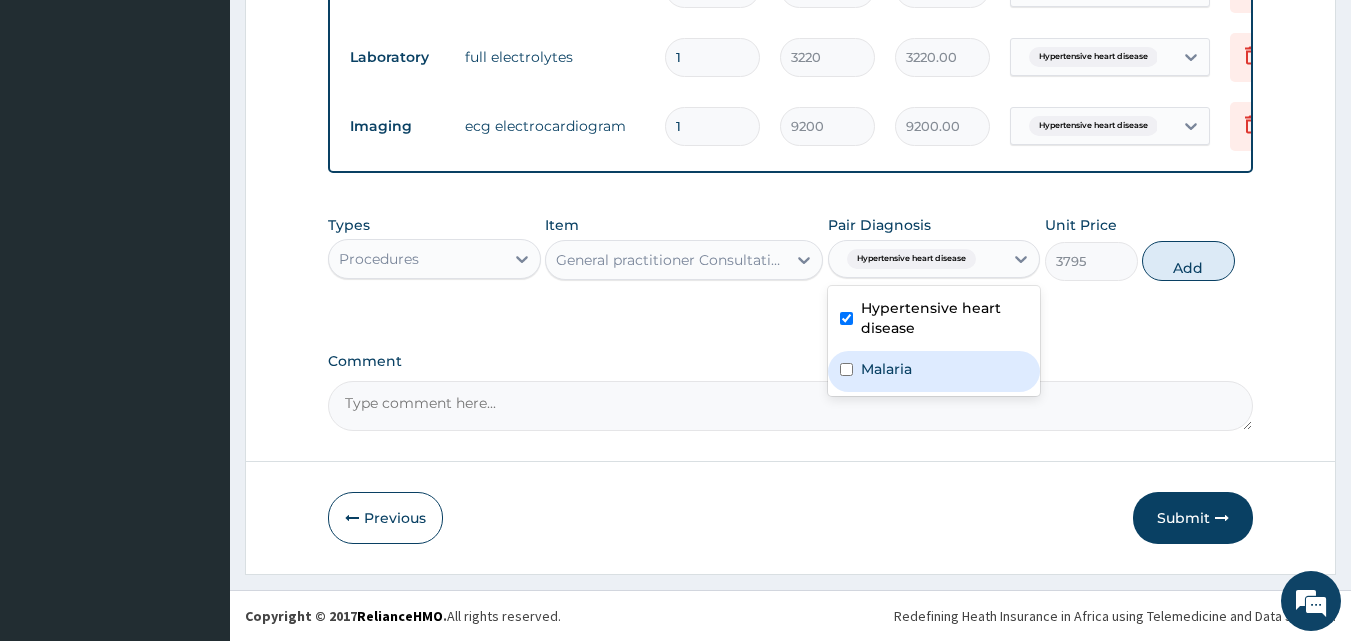 click on "Malaria" at bounding box center [934, 371] 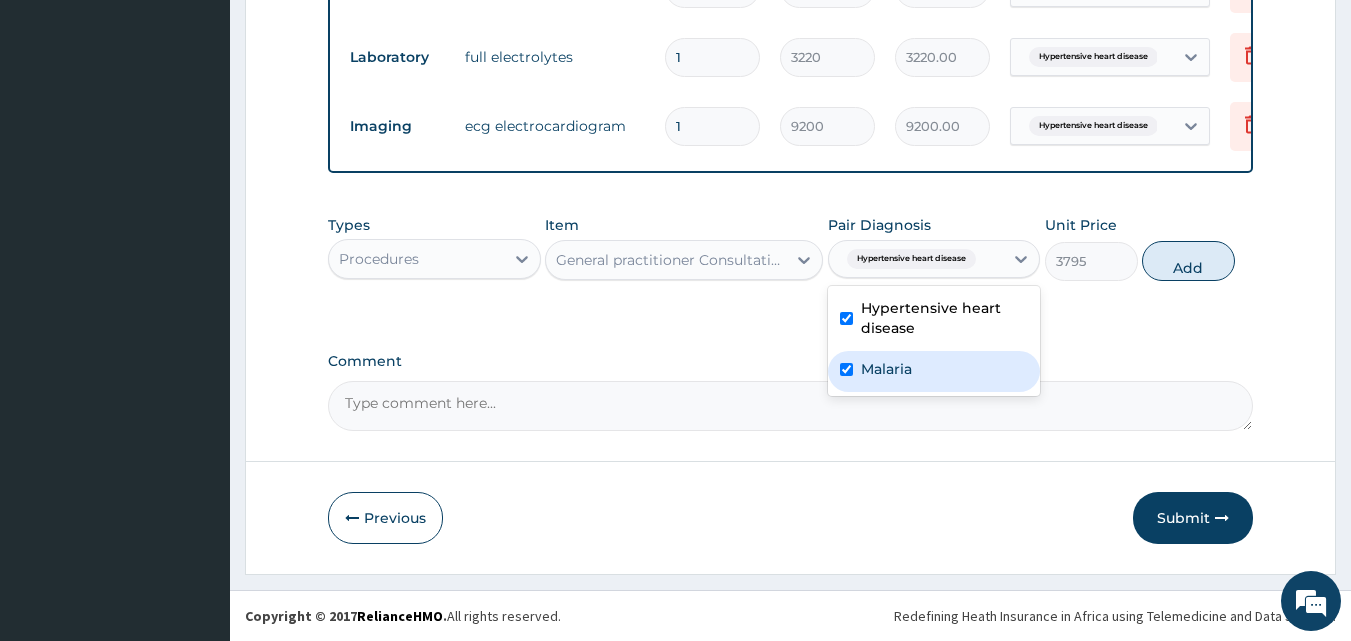 checkbox on "true" 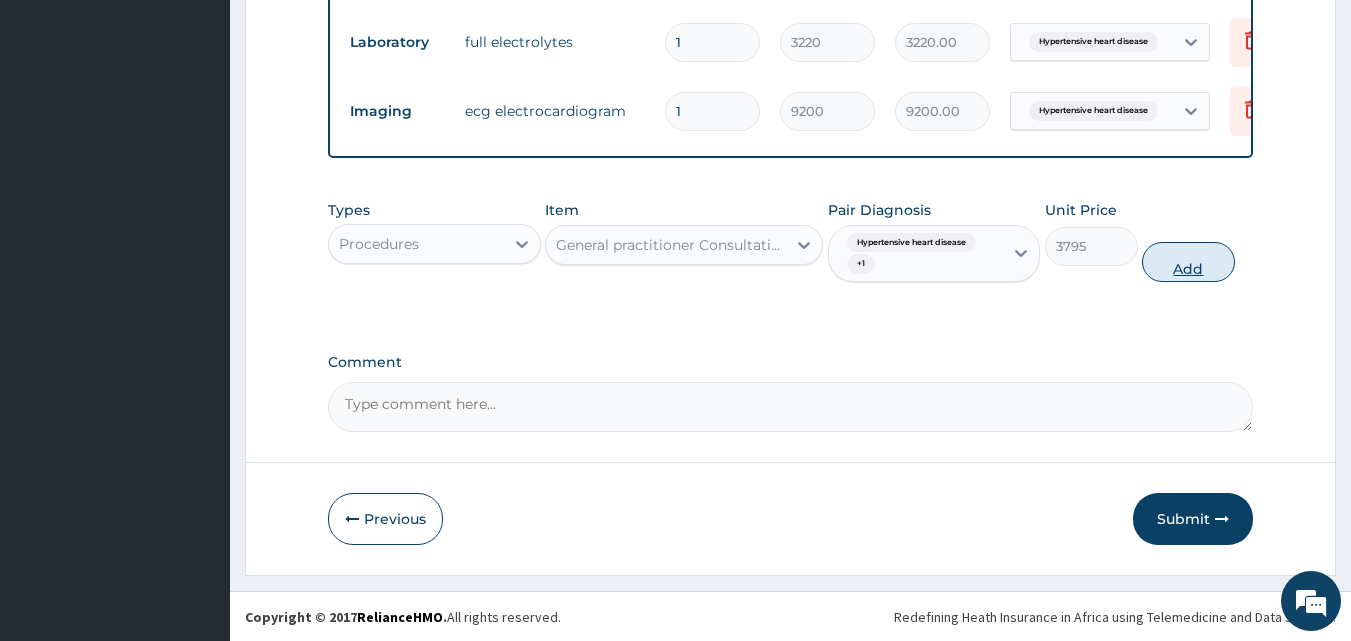 click on "Add" at bounding box center (1188, 262) 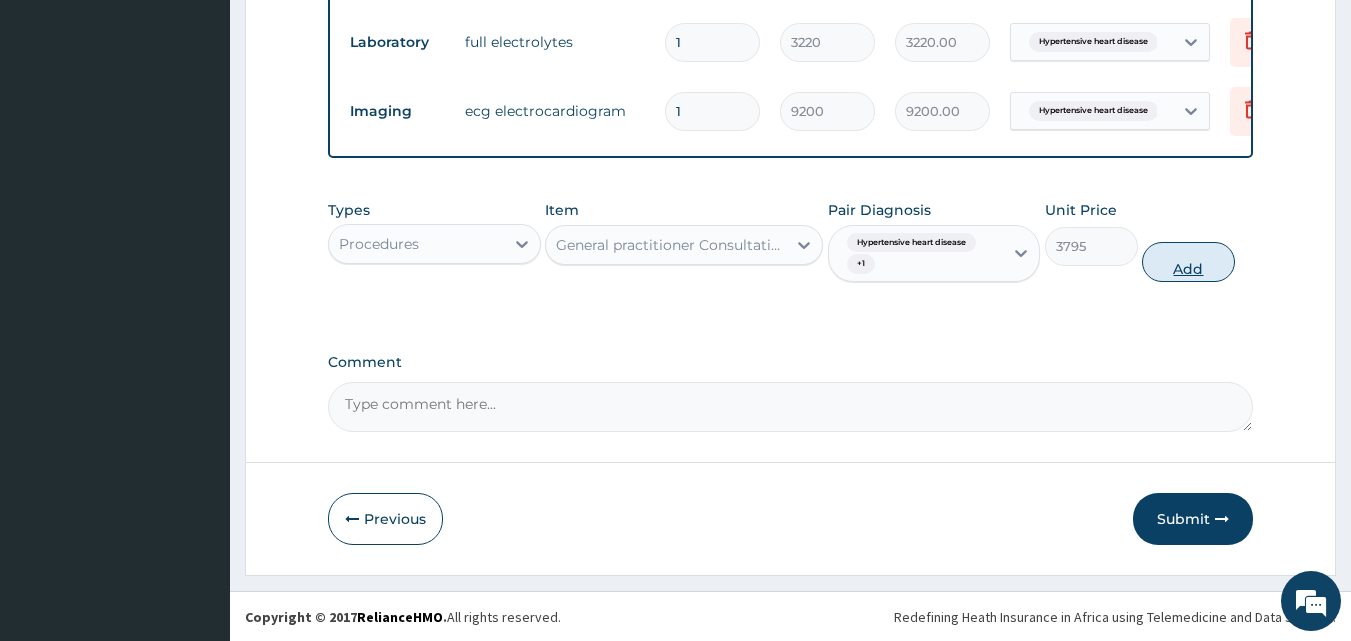 type on "0" 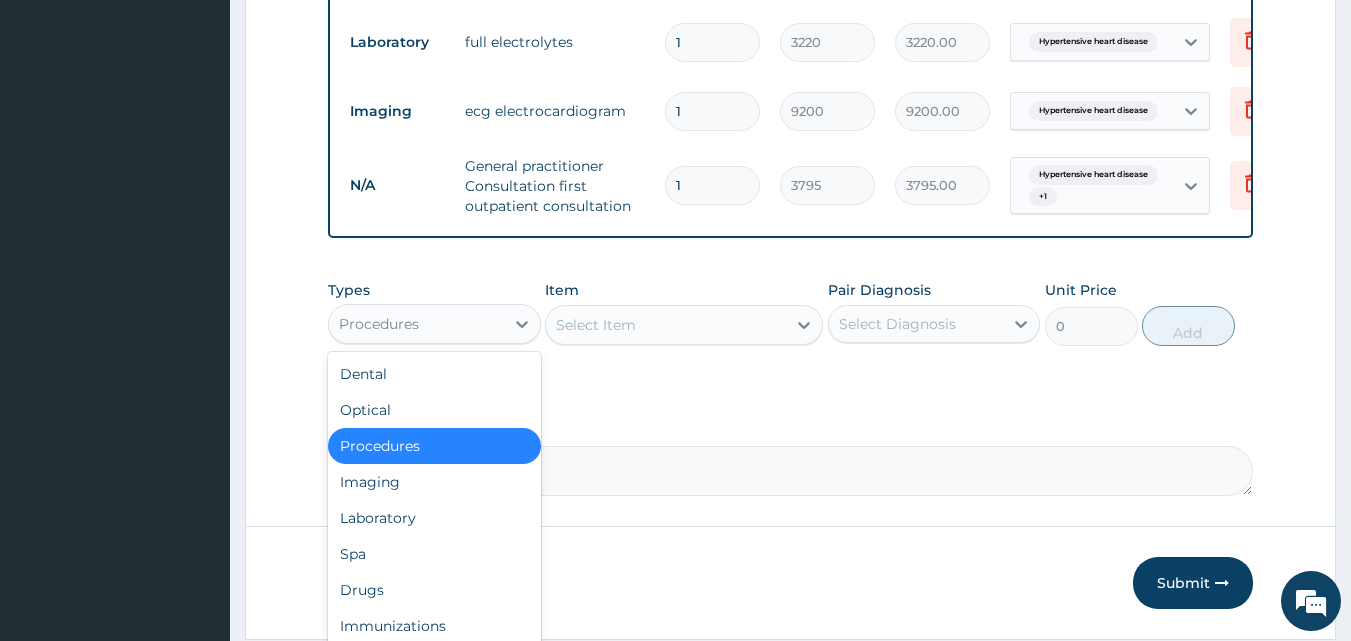 click on "Procedures" at bounding box center [416, 324] 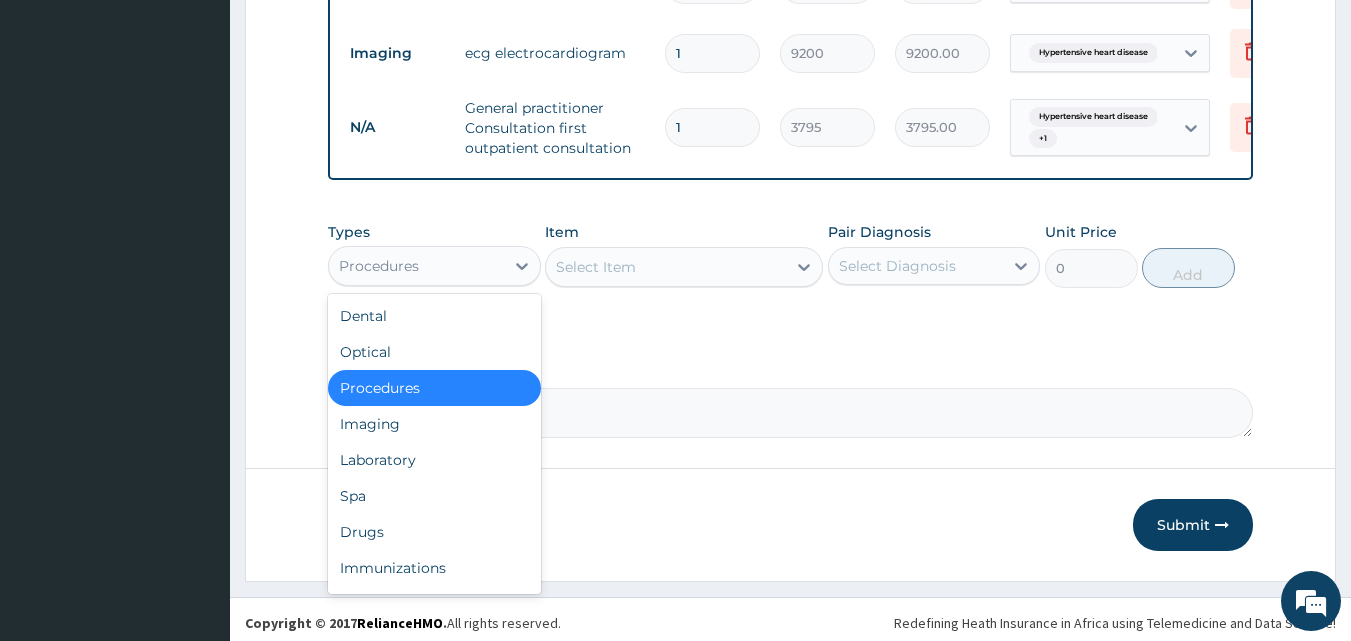 scroll, scrollTop: 1146, scrollLeft: 0, axis: vertical 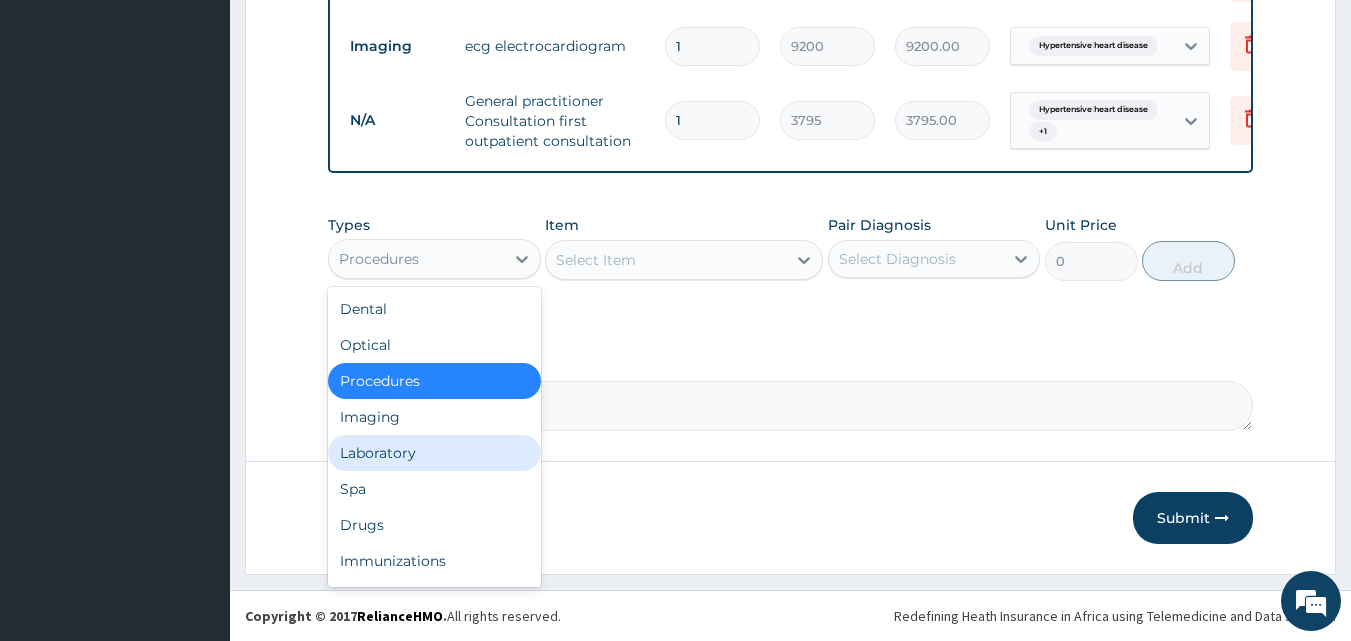 click on "Laboratory" at bounding box center [434, 453] 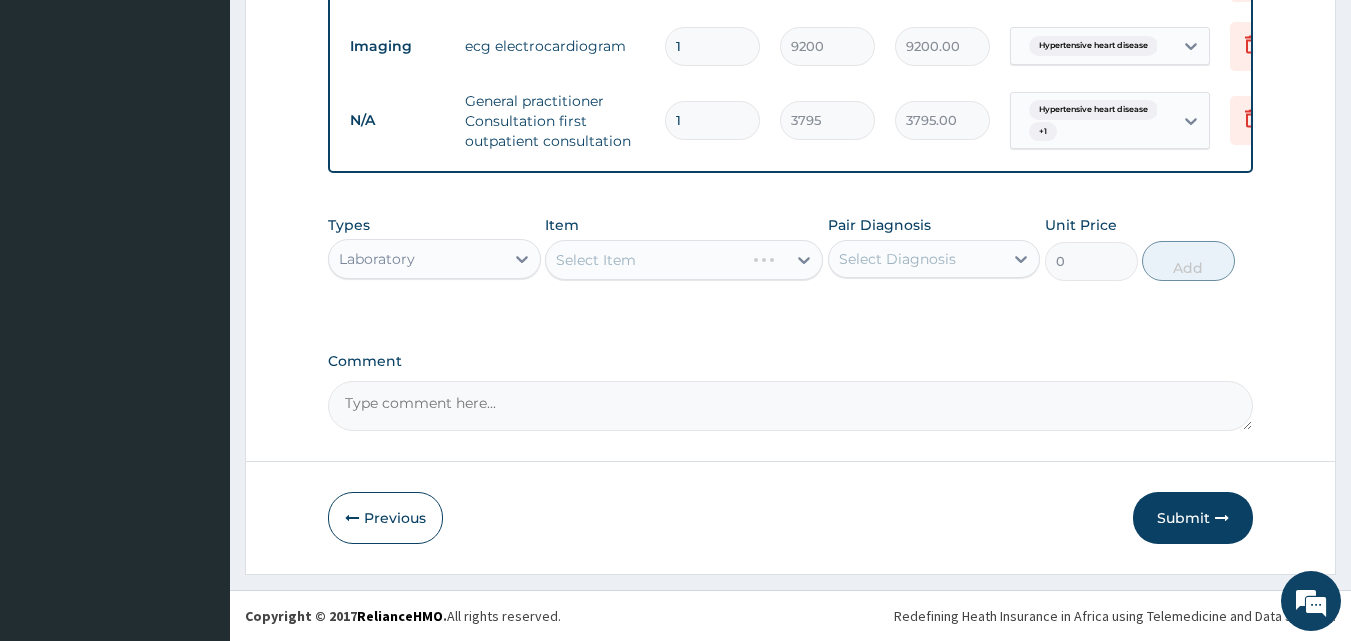 click on "Select Item" at bounding box center [684, 260] 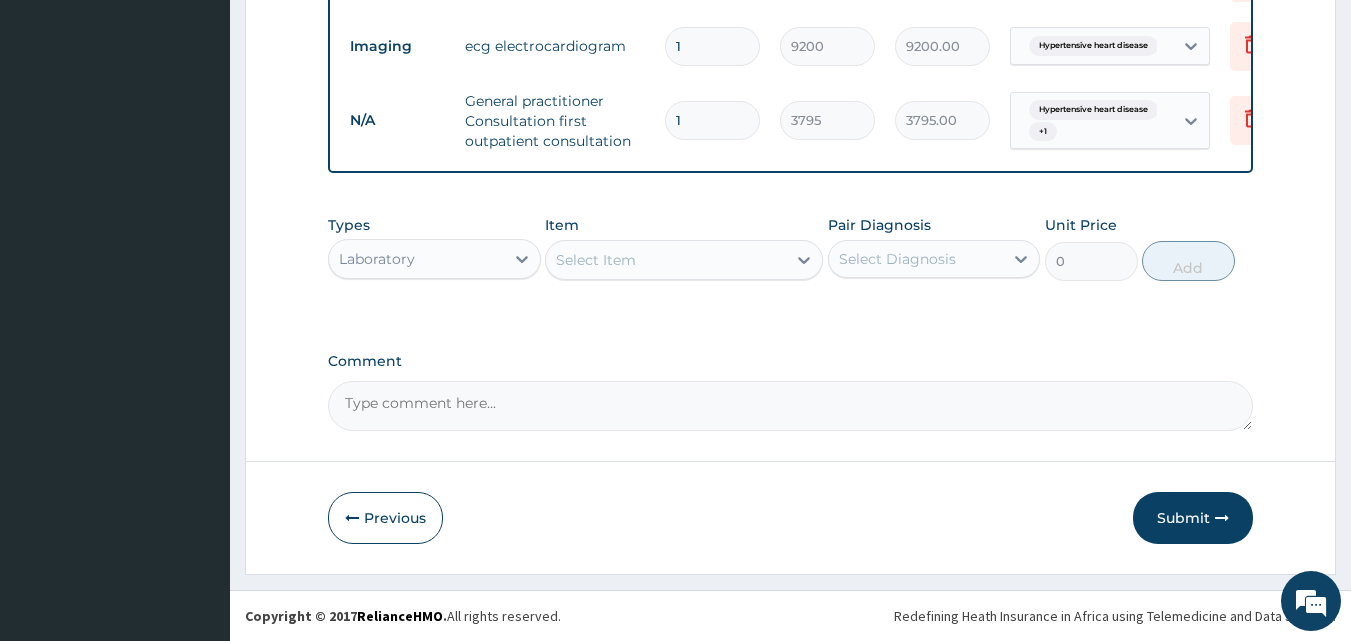 click on "Select Item" at bounding box center (596, 260) 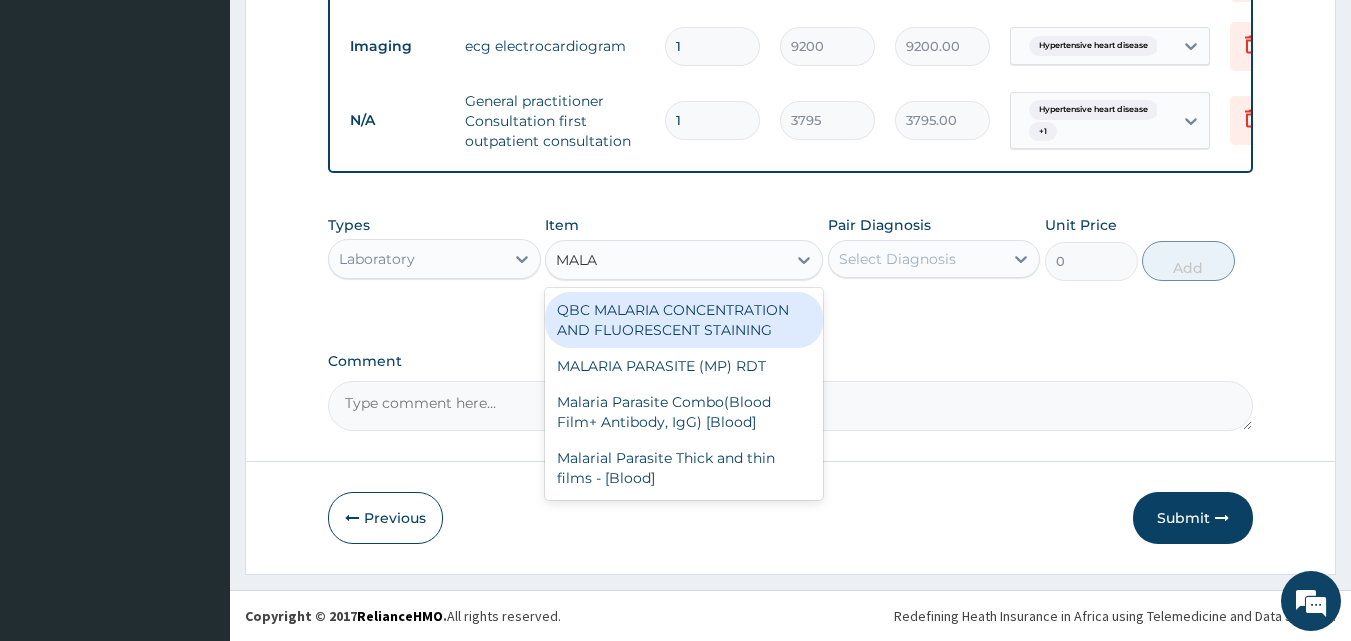 type on "MALAR" 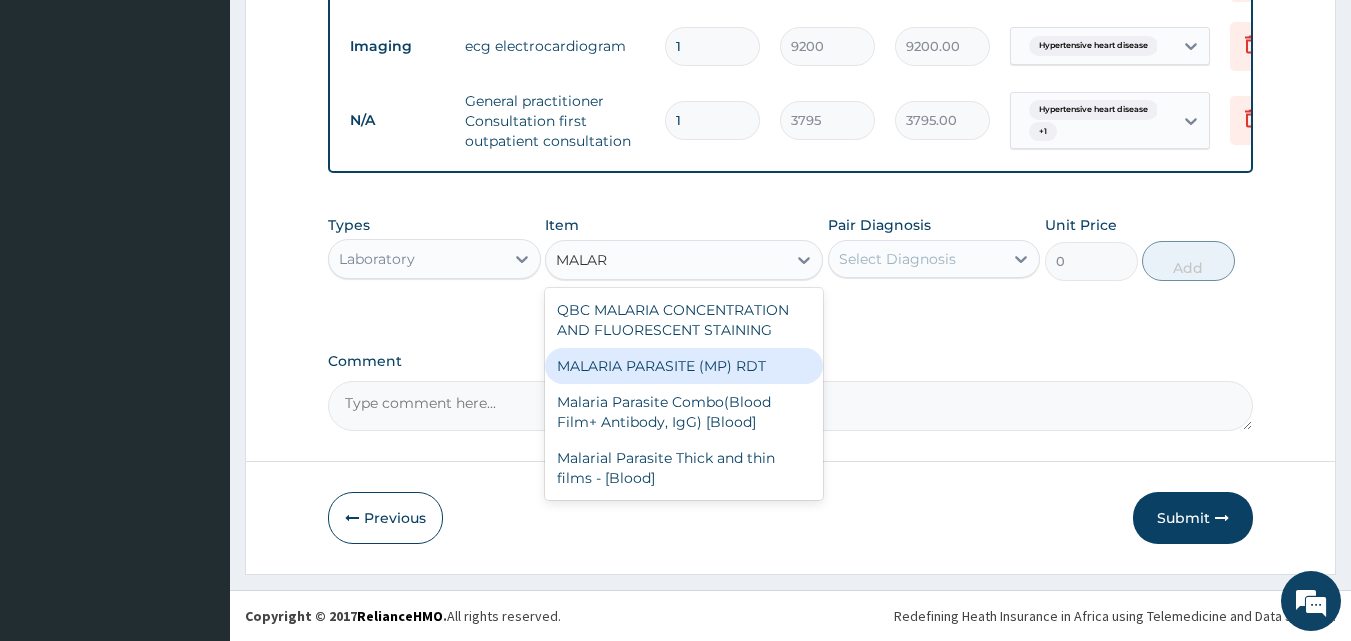 click on "MALARIA PARASITE (MP) RDT" at bounding box center [684, 366] 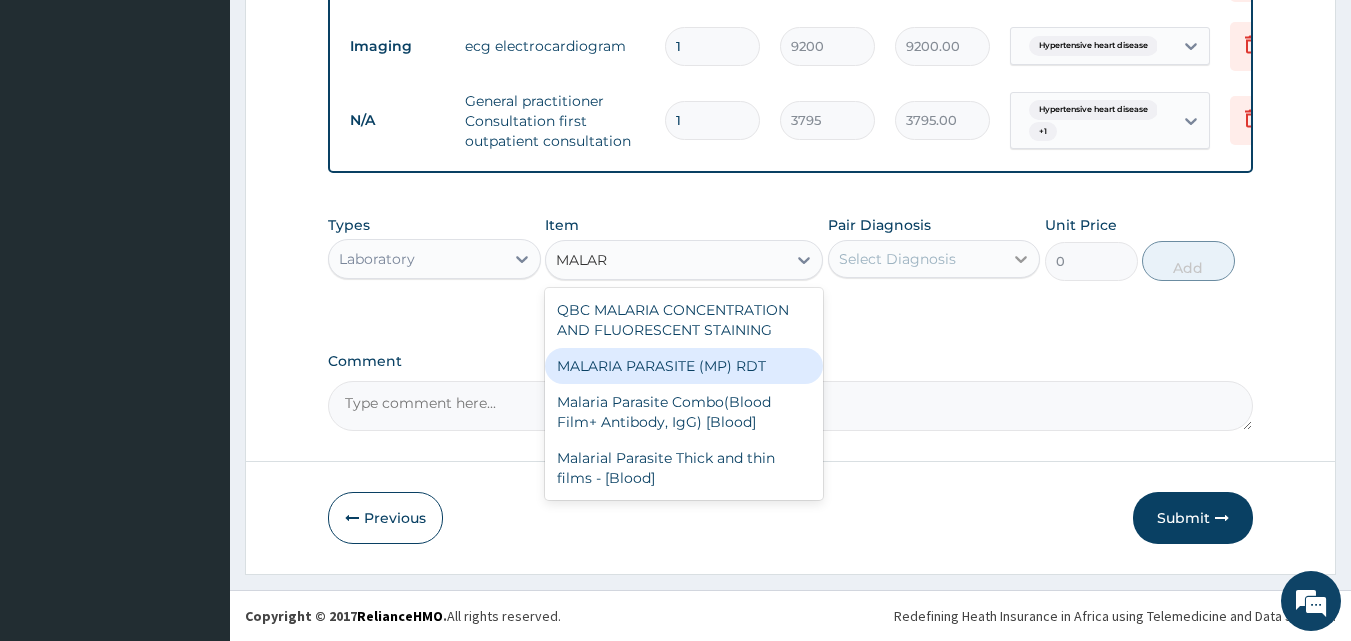 type 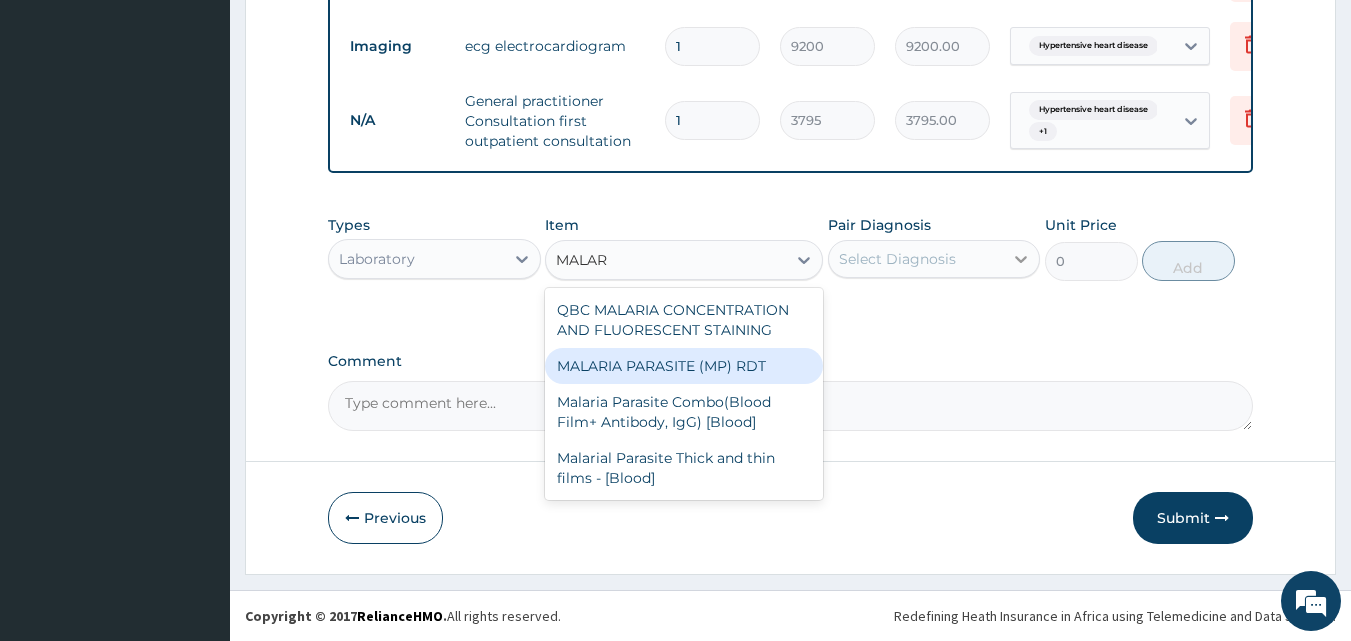 type on "1725" 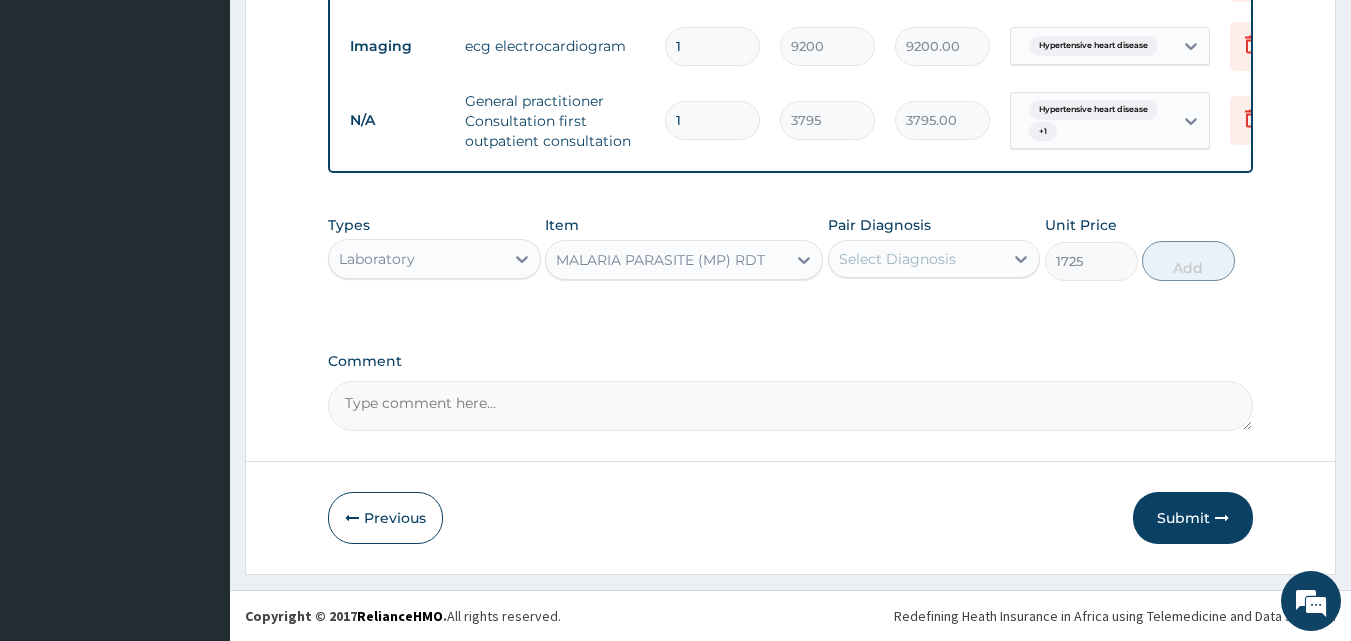 click on "Select Diagnosis" at bounding box center (897, 259) 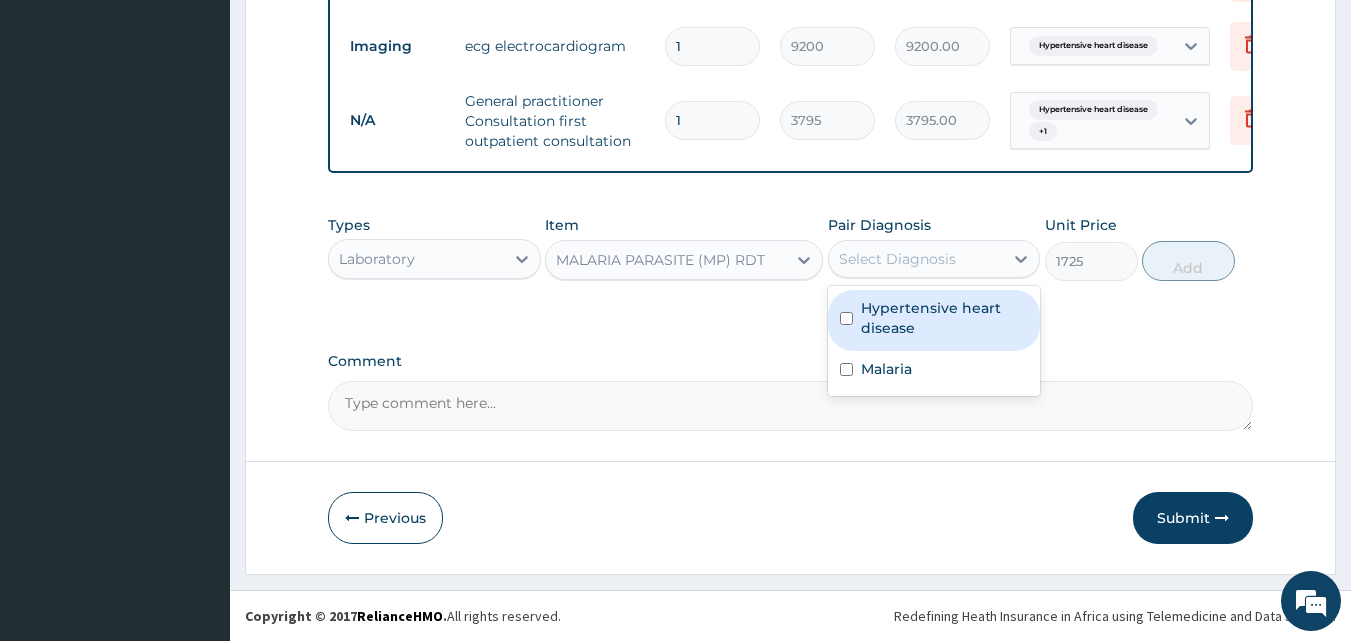 click on "Select Diagnosis" at bounding box center [897, 259] 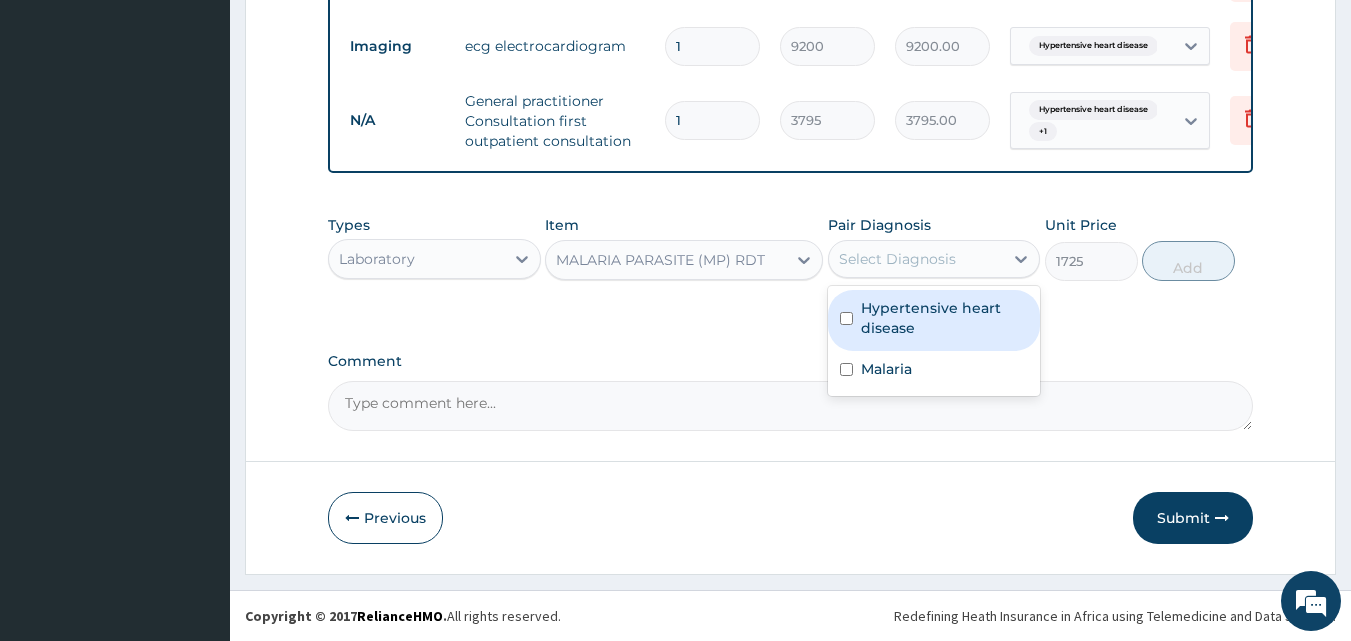 click on "Select Diagnosis" at bounding box center (897, 259) 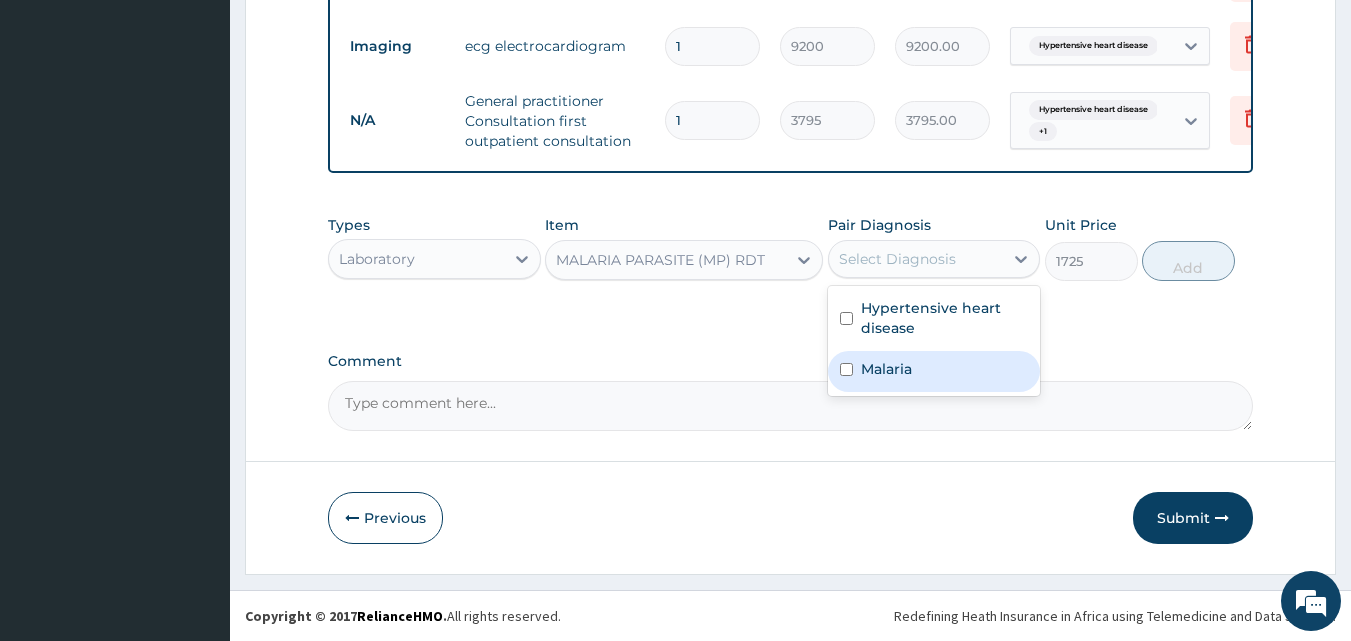 drag, startPoint x: 879, startPoint y: 367, endPoint x: 921, endPoint y: 352, distance: 44.598206 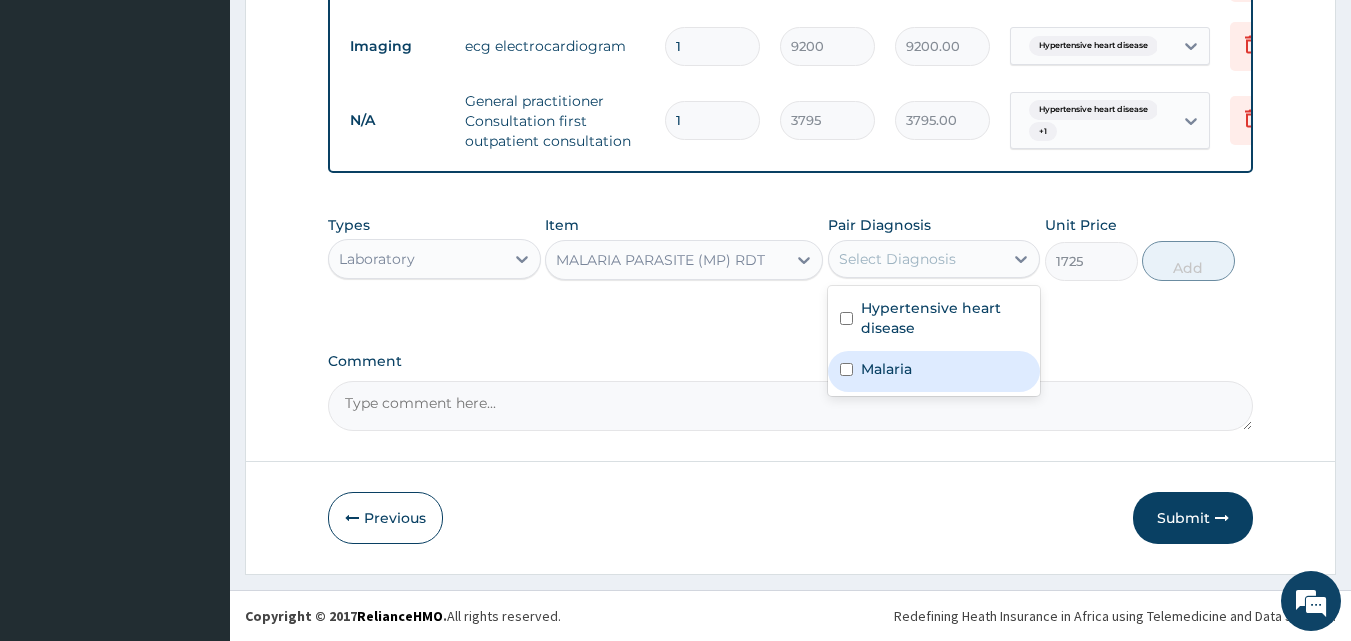 click on "Malaria" at bounding box center [886, 369] 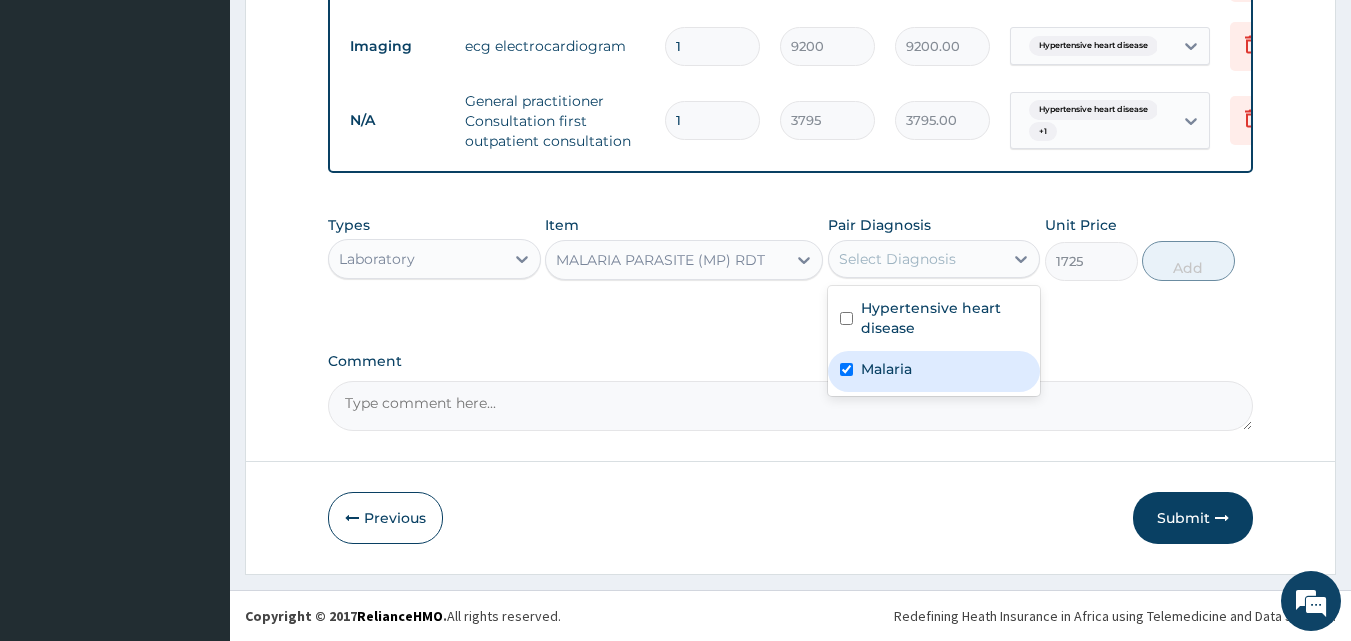 checkbox on "true" 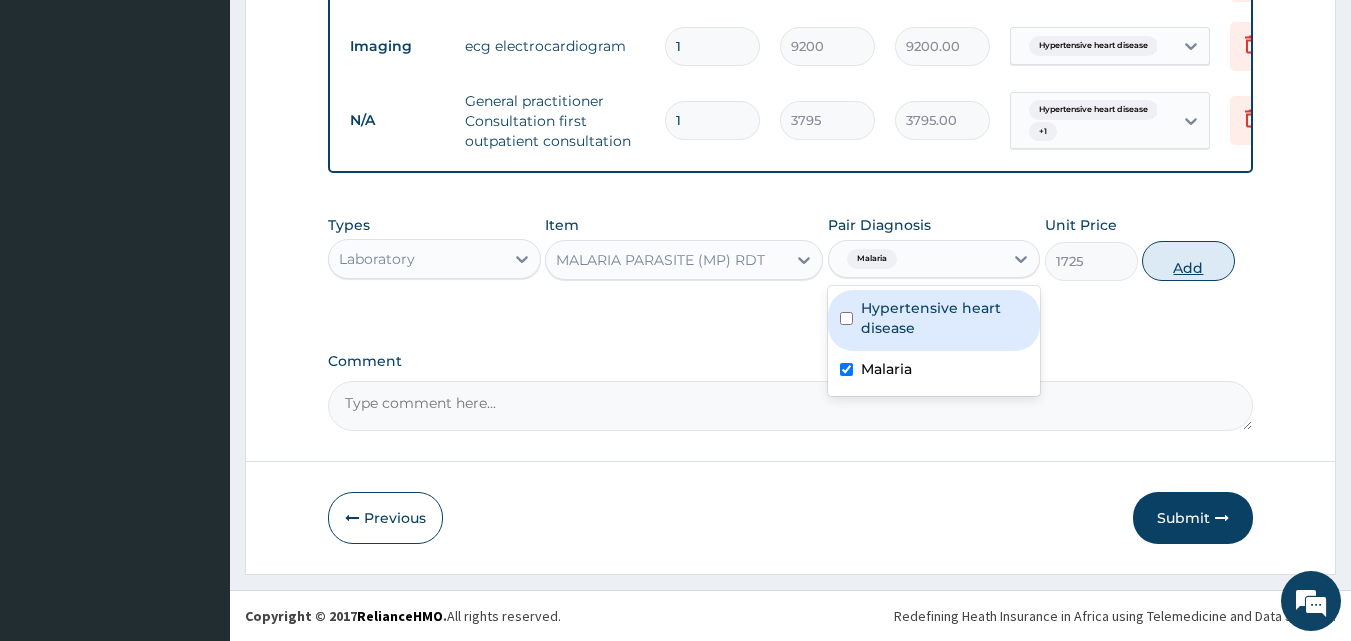 click on "Add" at bounding box center (1188, 261) 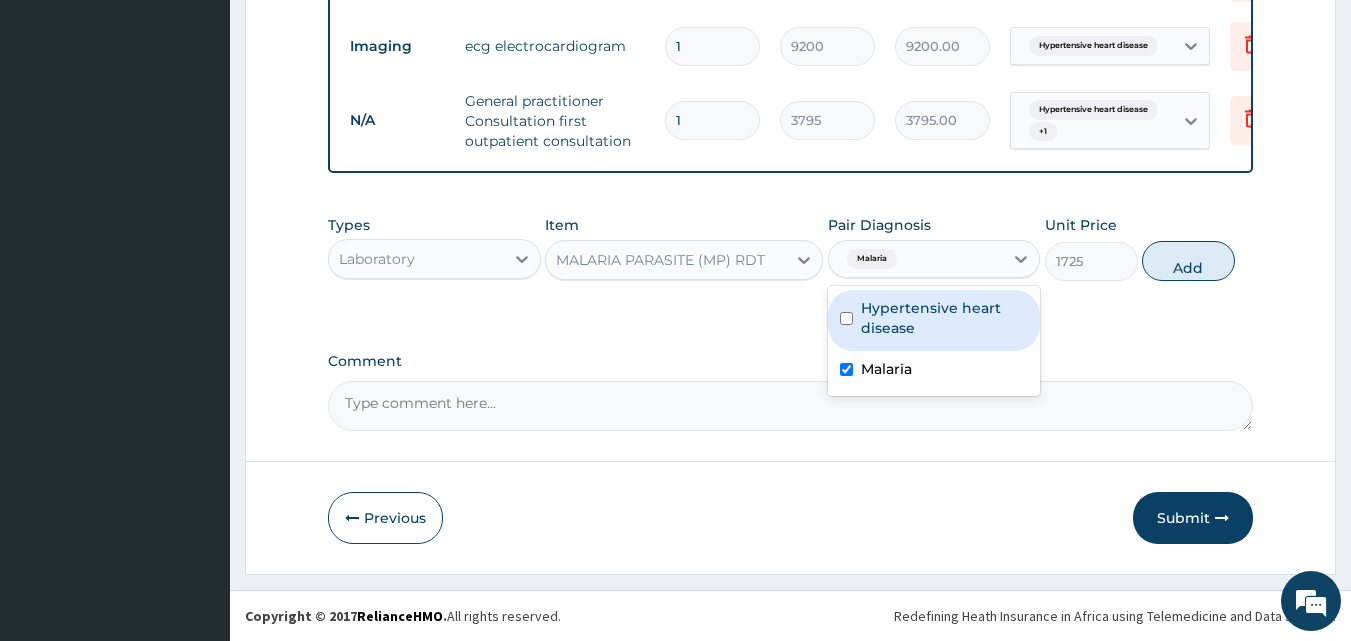 type on "0" 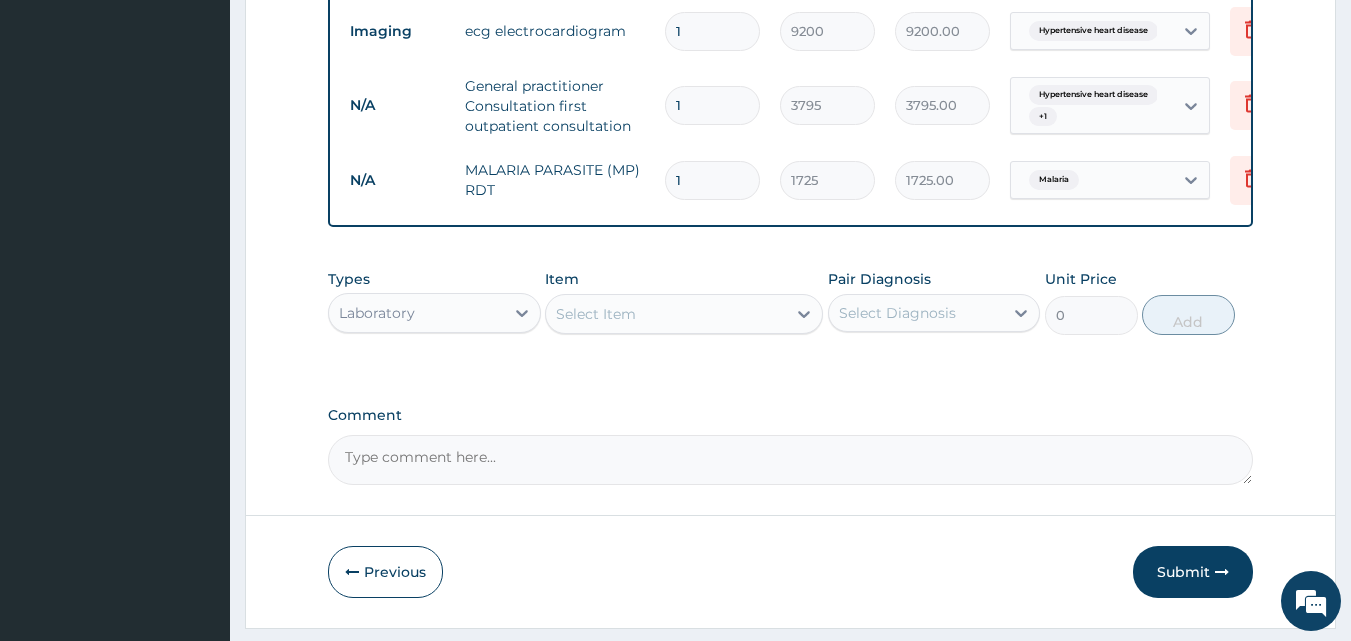click on "Laboratory" at bounding box center (416, 313) 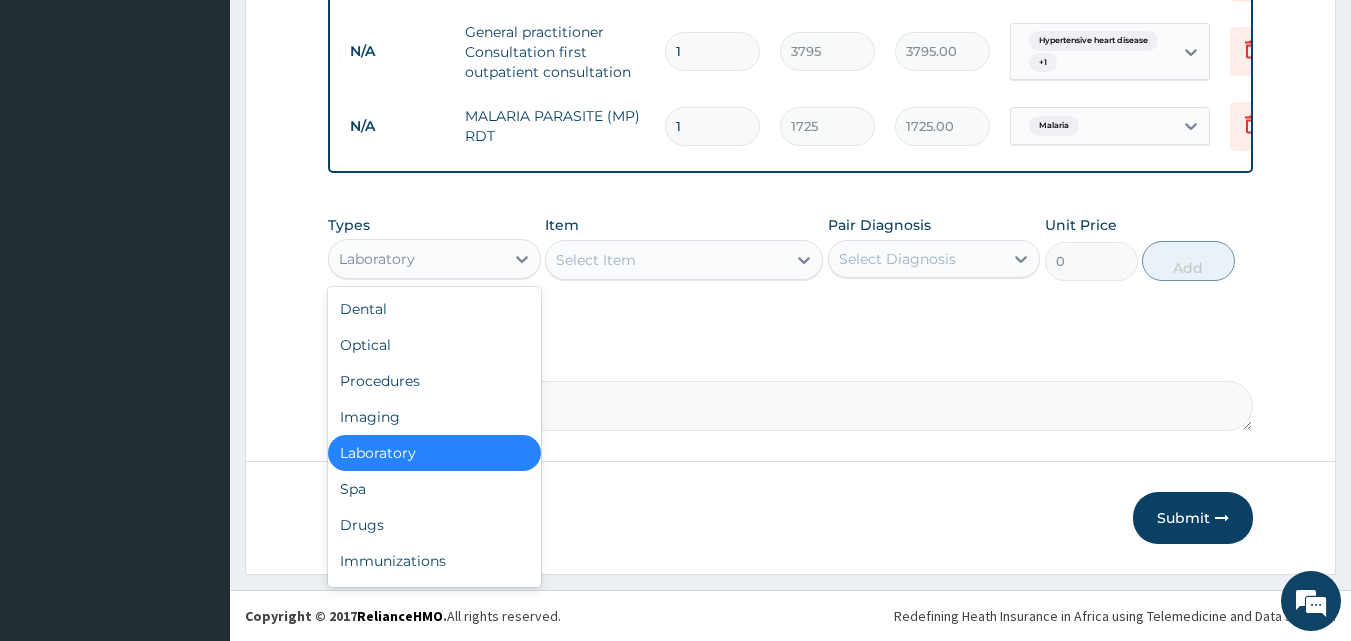 scroll, scrollTop: 1215, scrollLeft: 0, axis: vertical 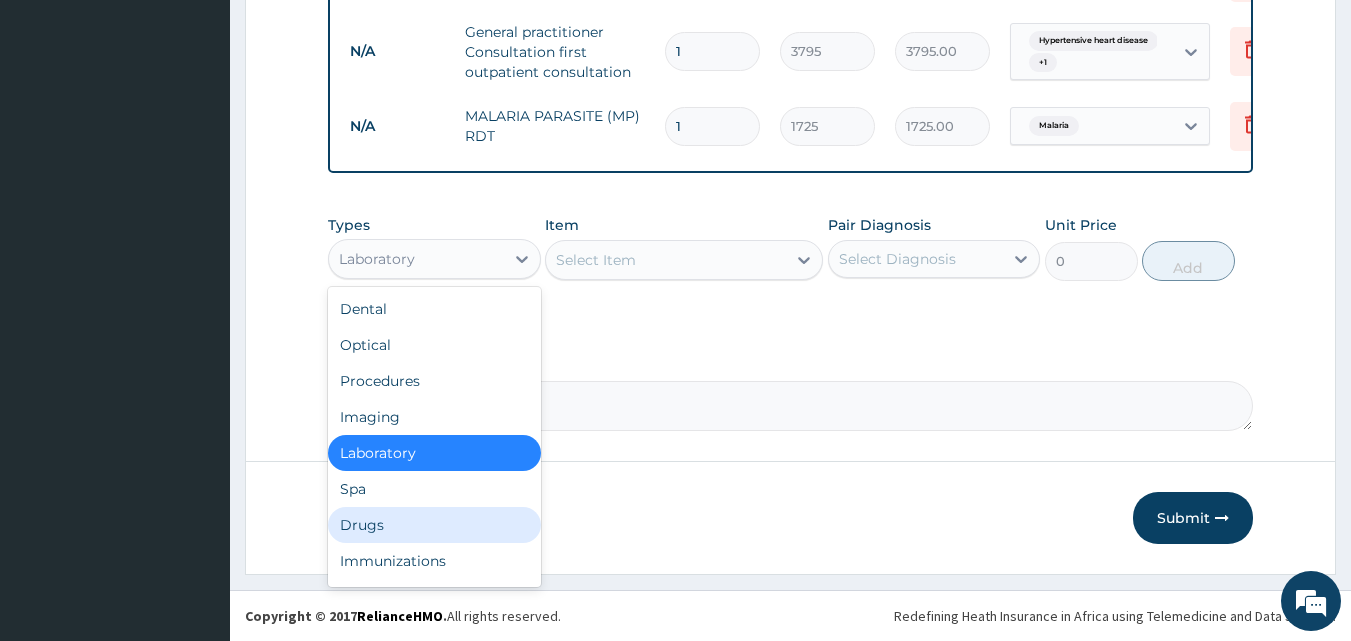 click on "Drugs" at bounding box center [434, 525] 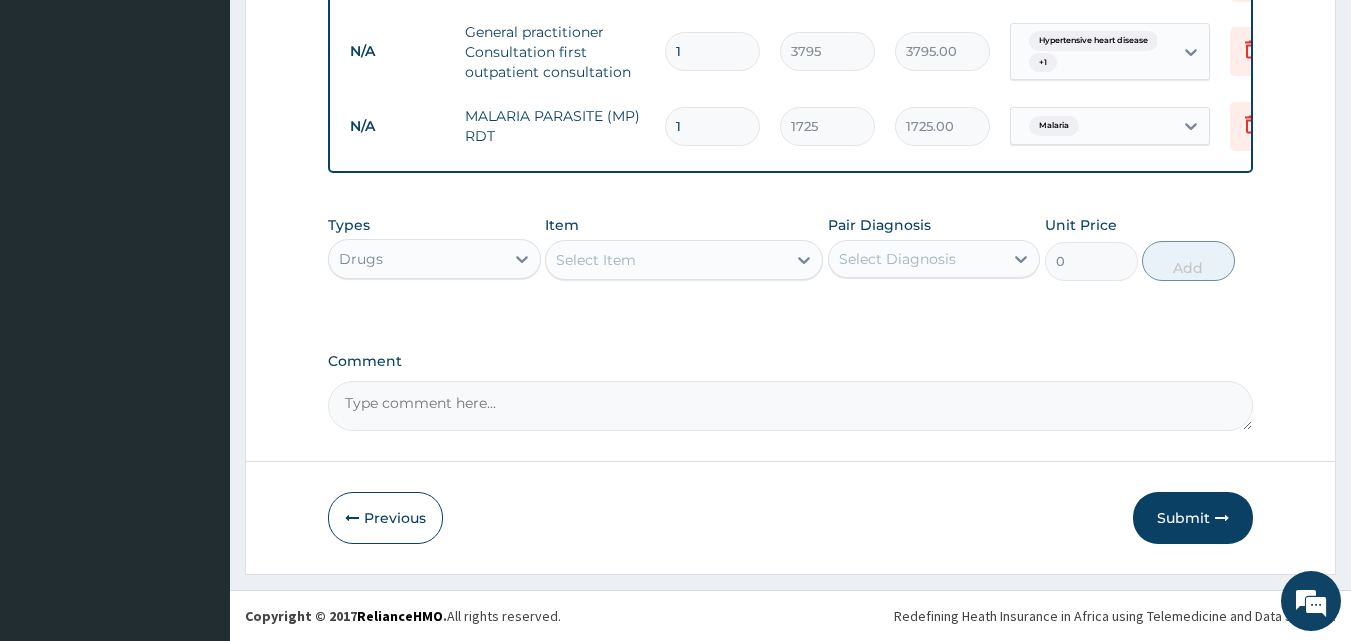 click on "Select Item" at bounding box center (666, 260) 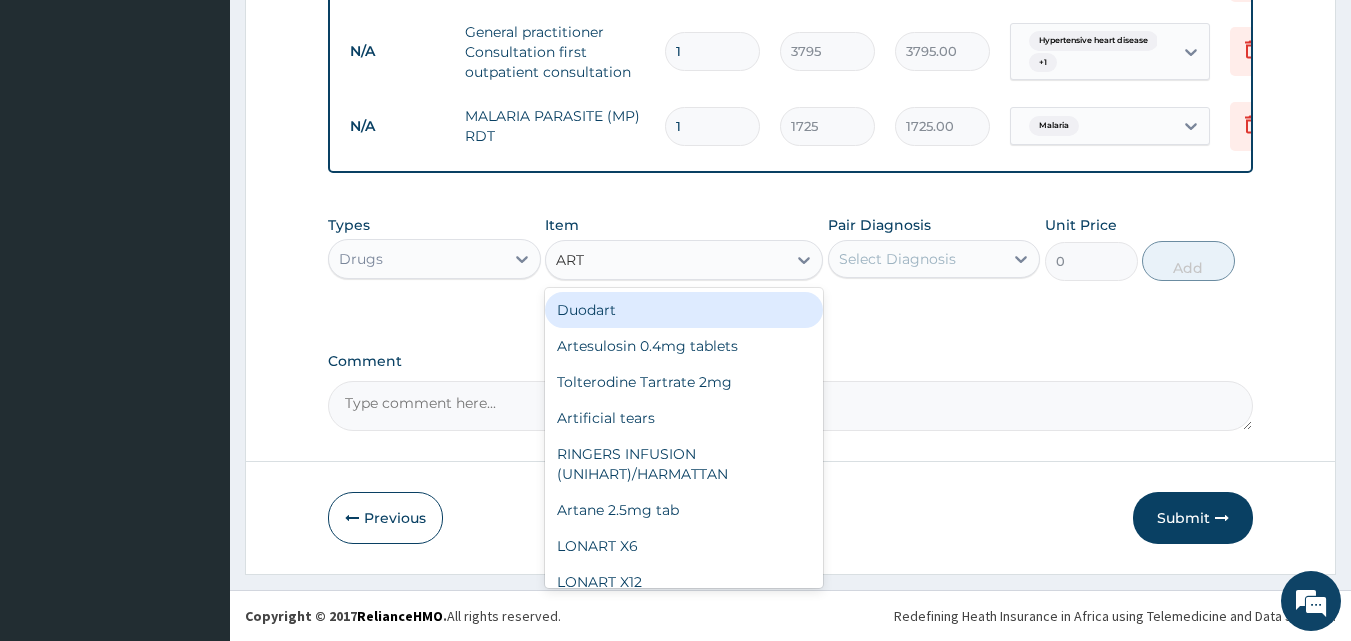 type on "ARTE" 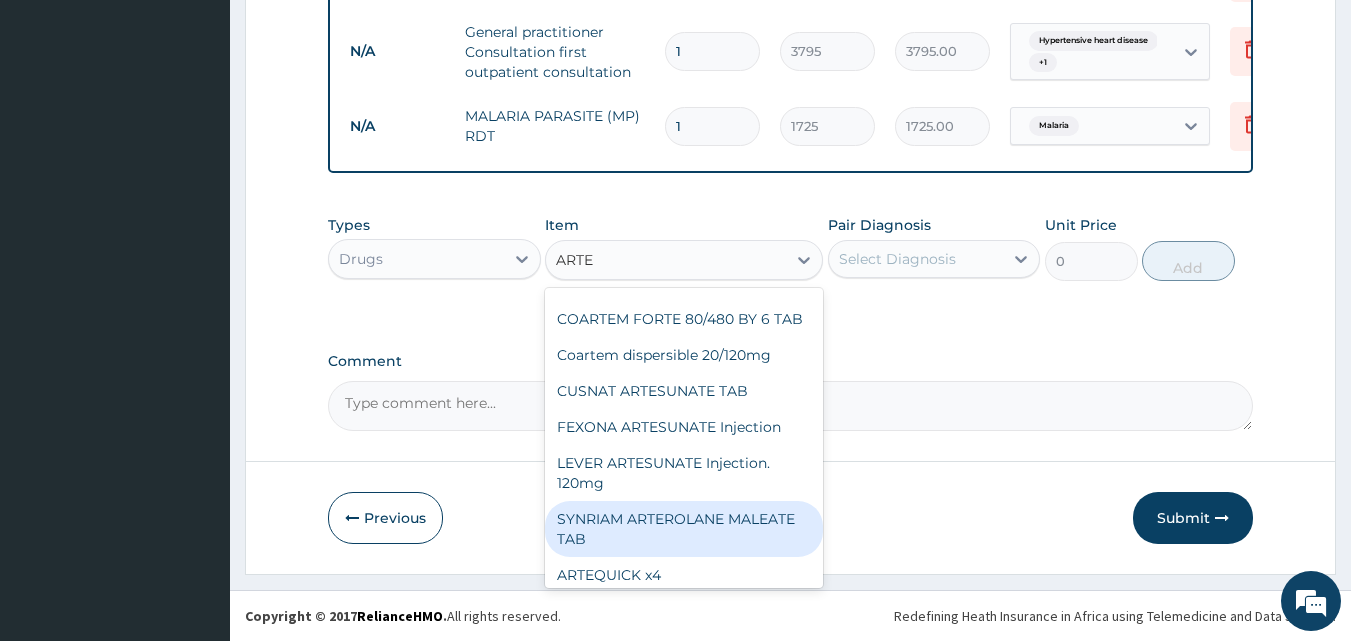 scroll, scrollTop: 56, scrollLeft: 0, axis: vertical 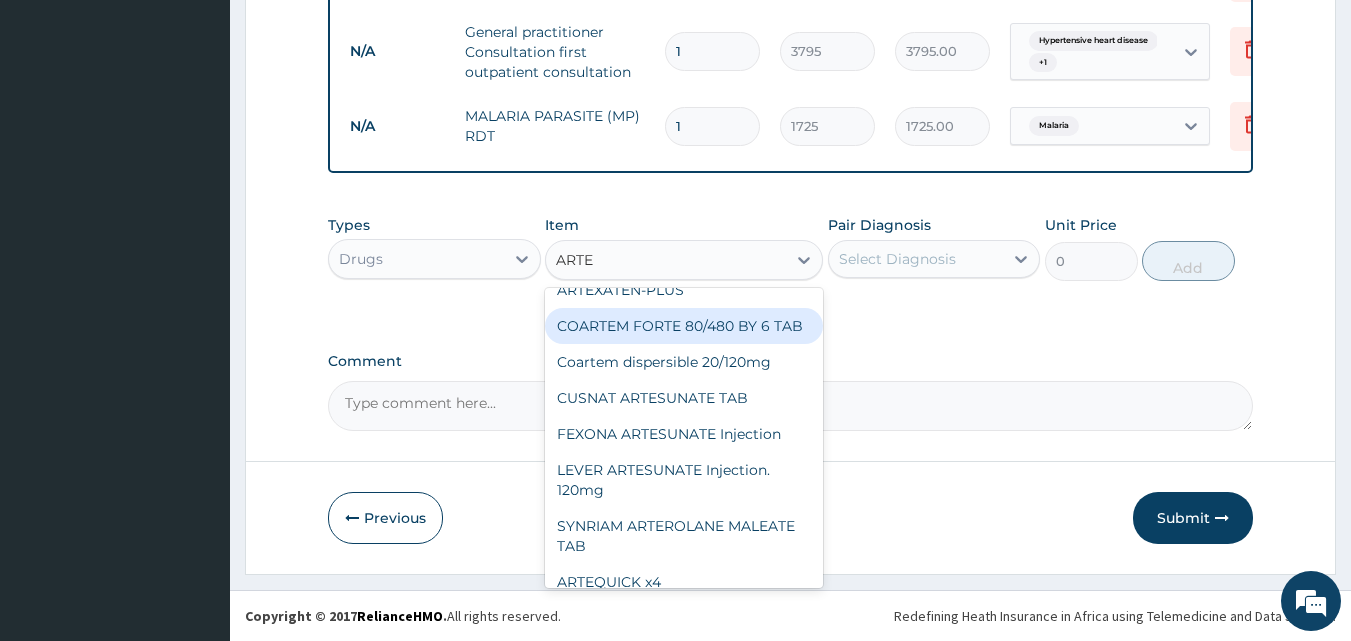 drag, startPoint x: 749, startPoint y: 339, endPoint x: 771, endPoint y: 330, distance: 23.769728 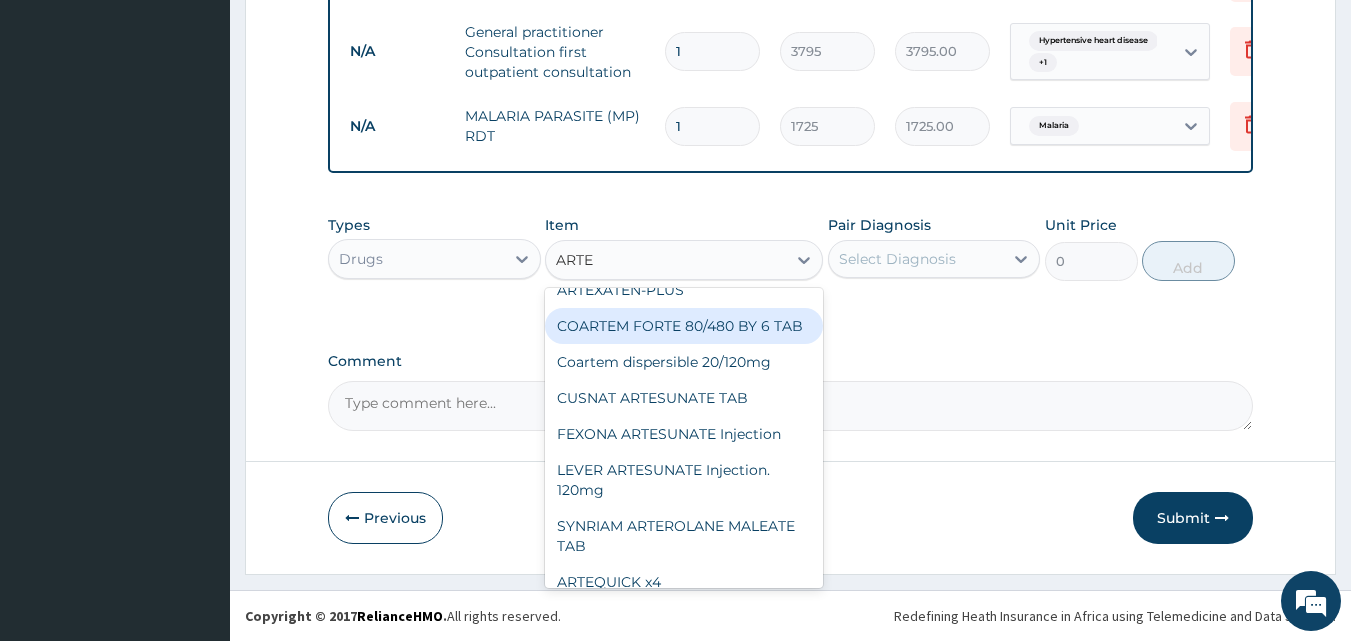 click on "COARTEM FORTE 80/480 BY 6 TAB" at bounding box center (684, 326) 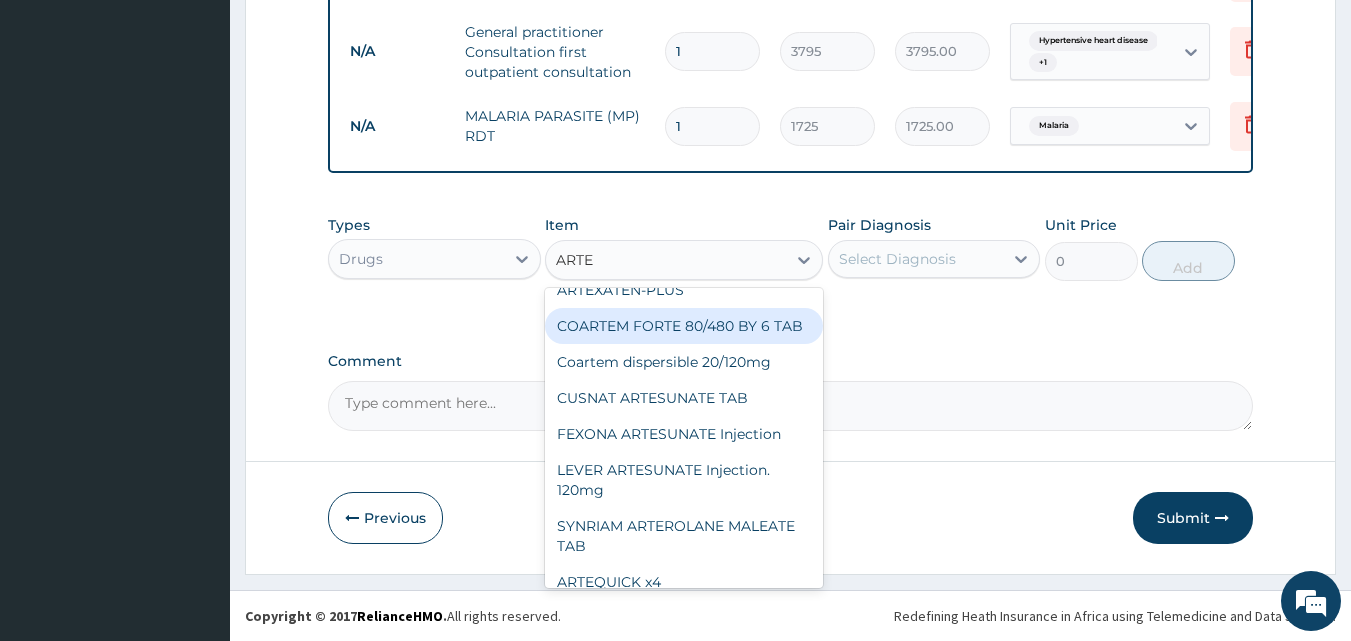 type 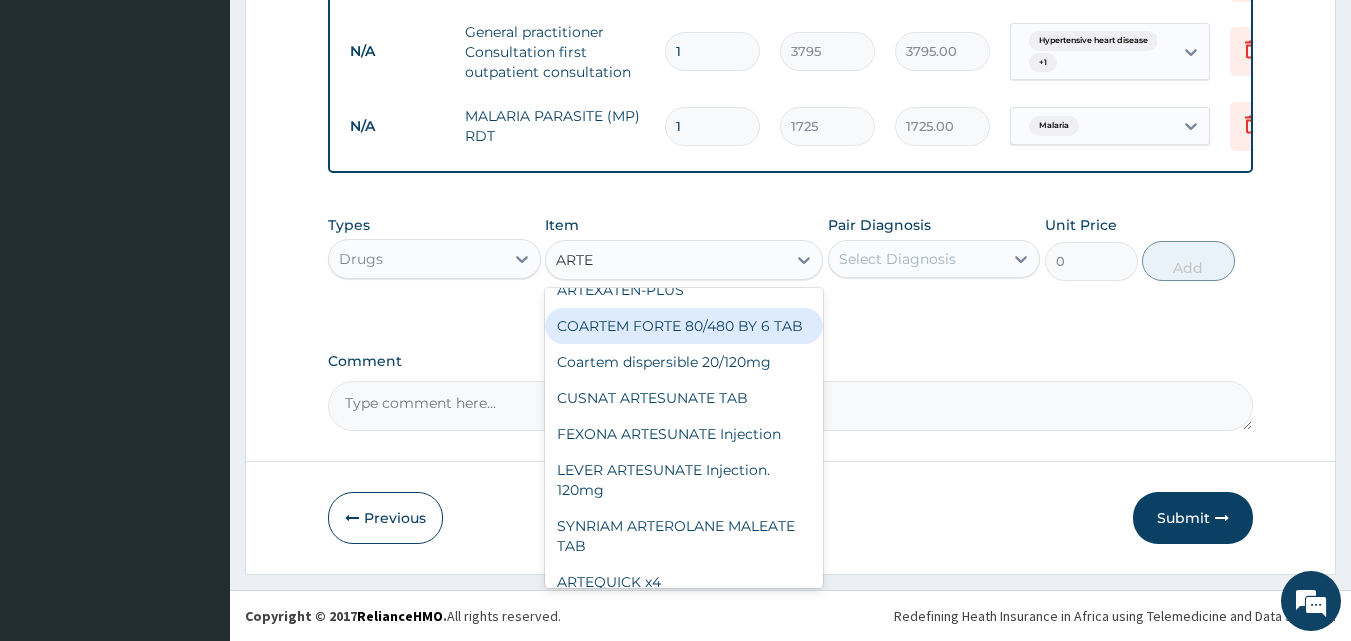 type on "480.7" 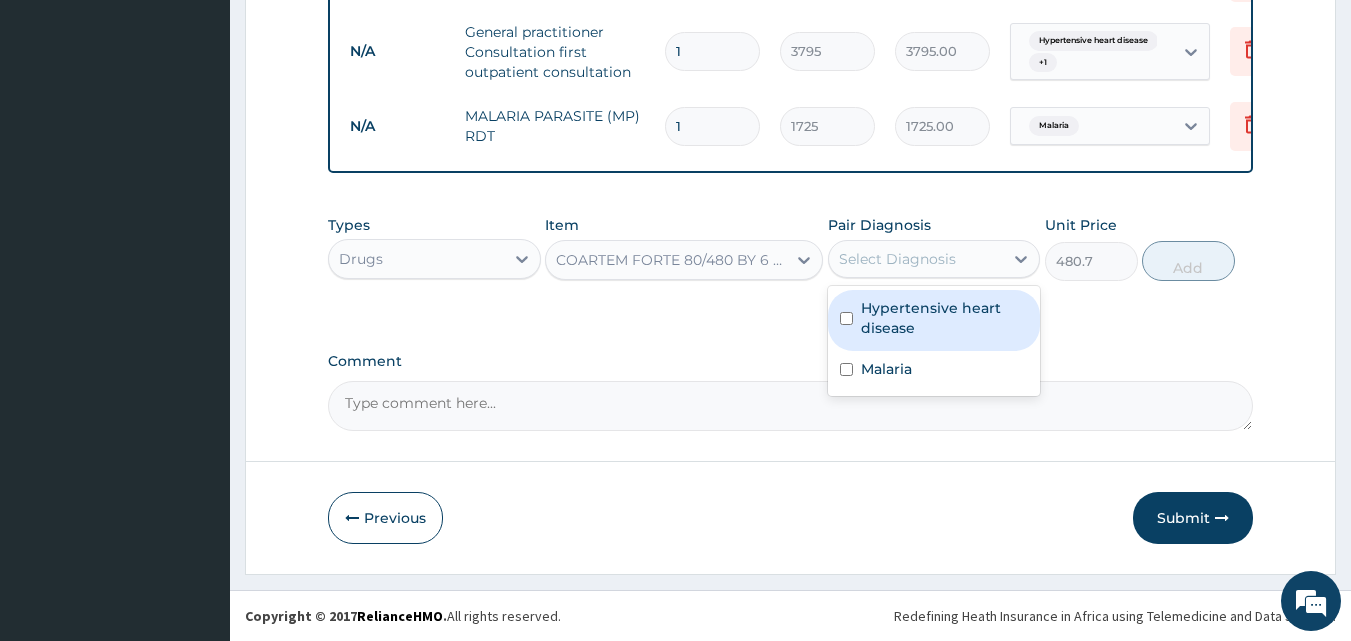 click on "Select Diagnosis" at bounding box center [897, 259] 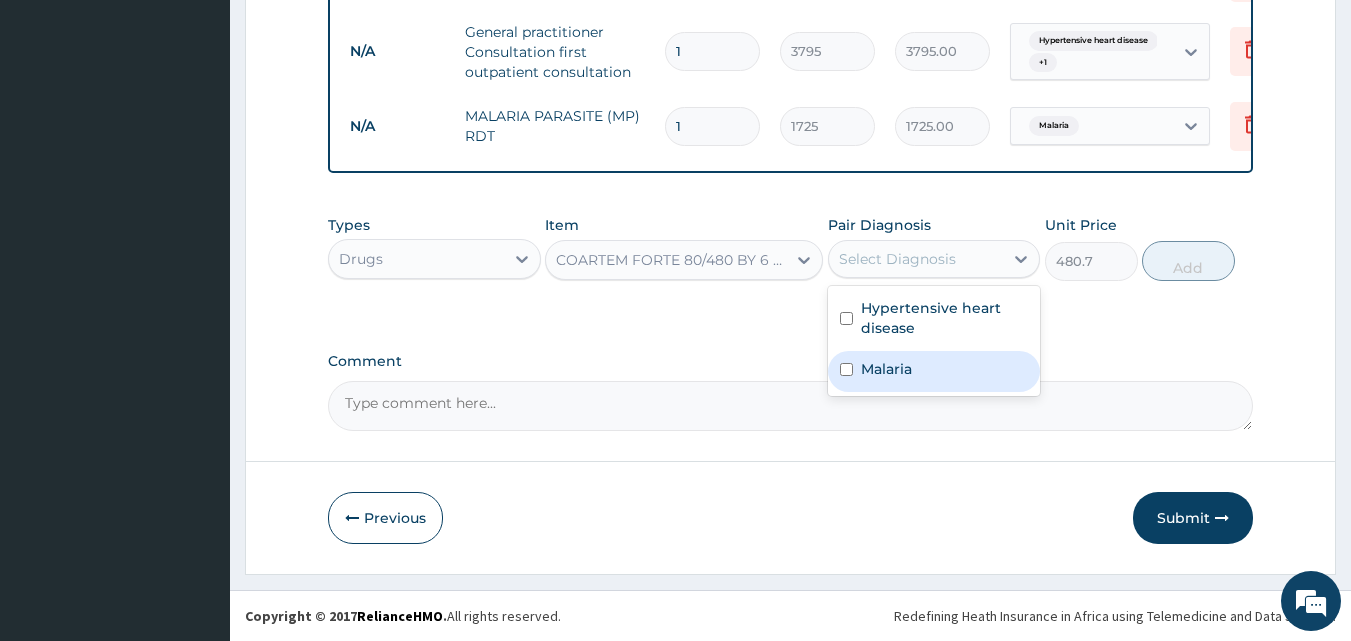 click on "Malaria" at bounding box center (886, 369) 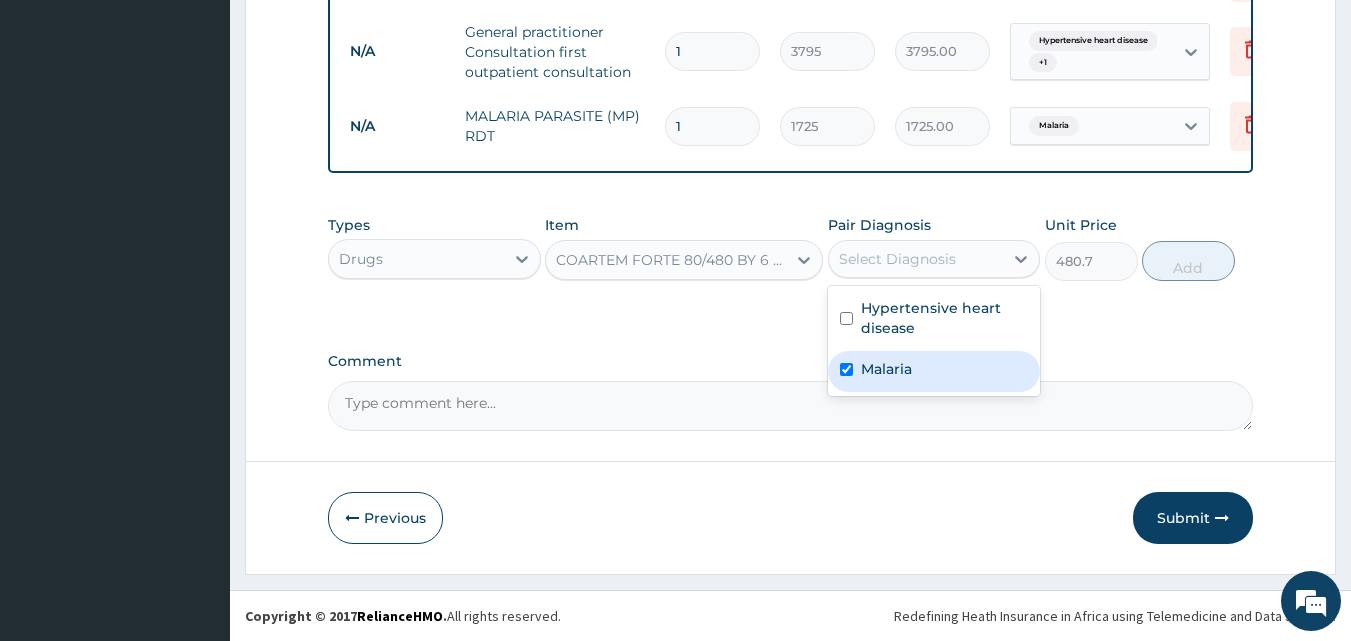 checkbox on "true" 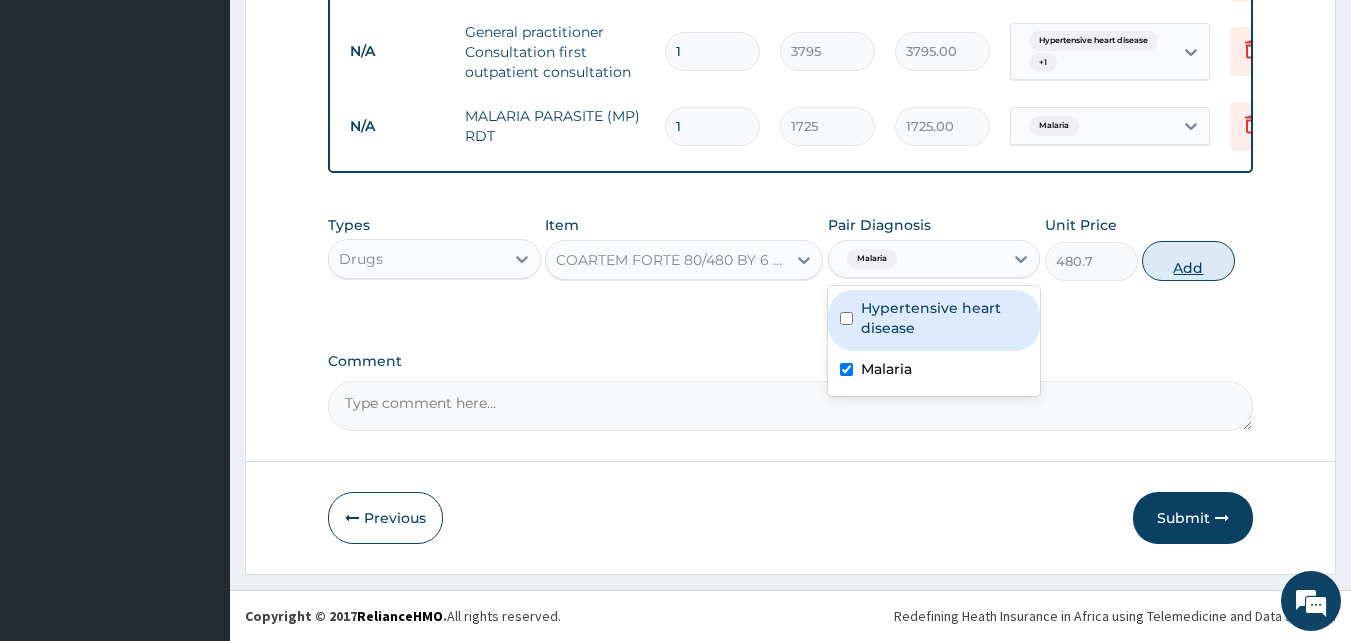 click on "Add" at bounding box center (1188, 261) 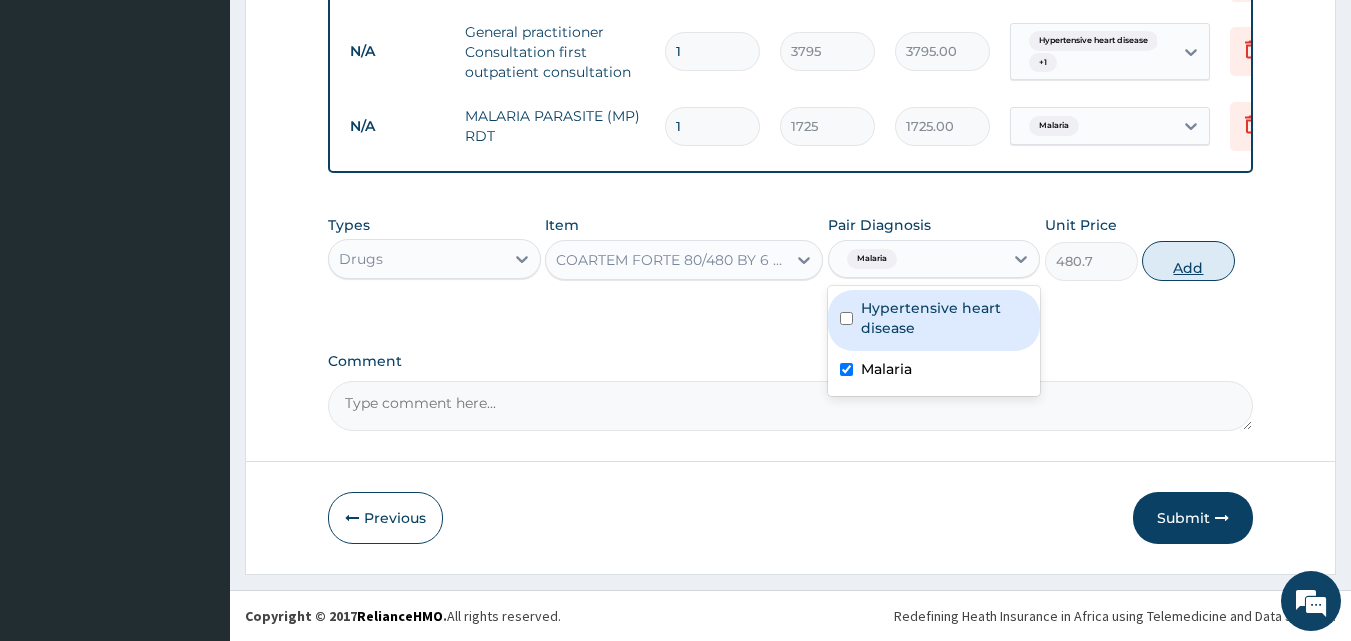 type on "0" 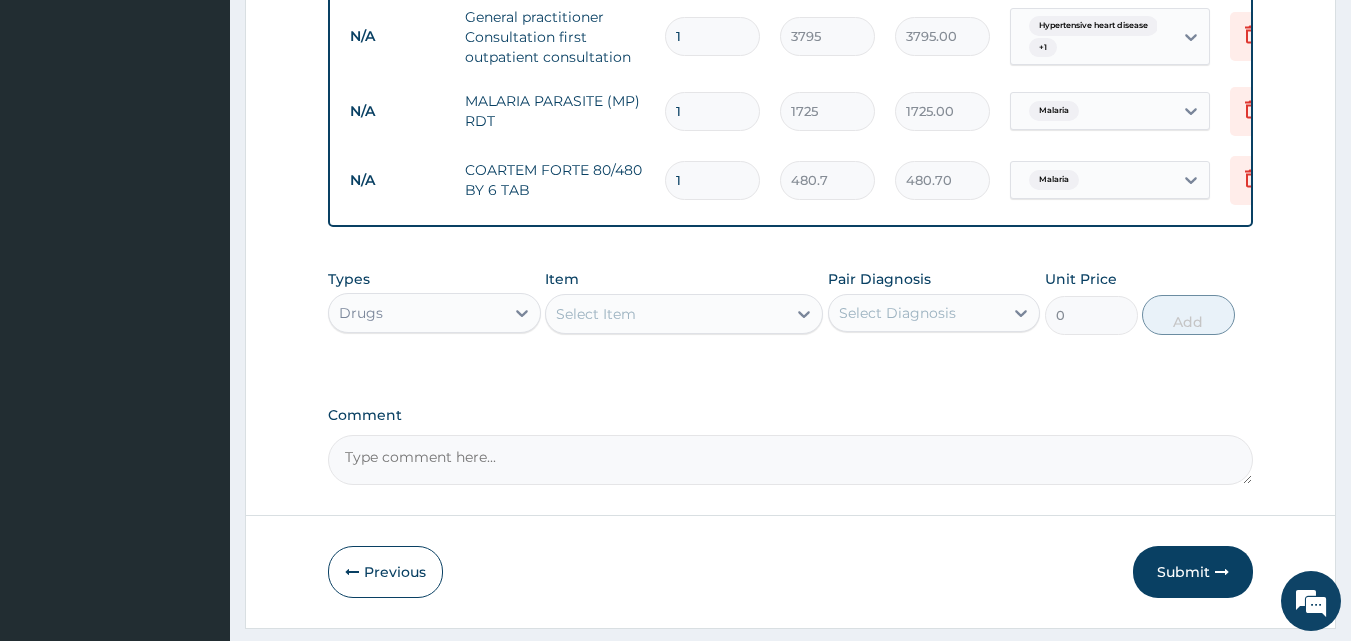 type 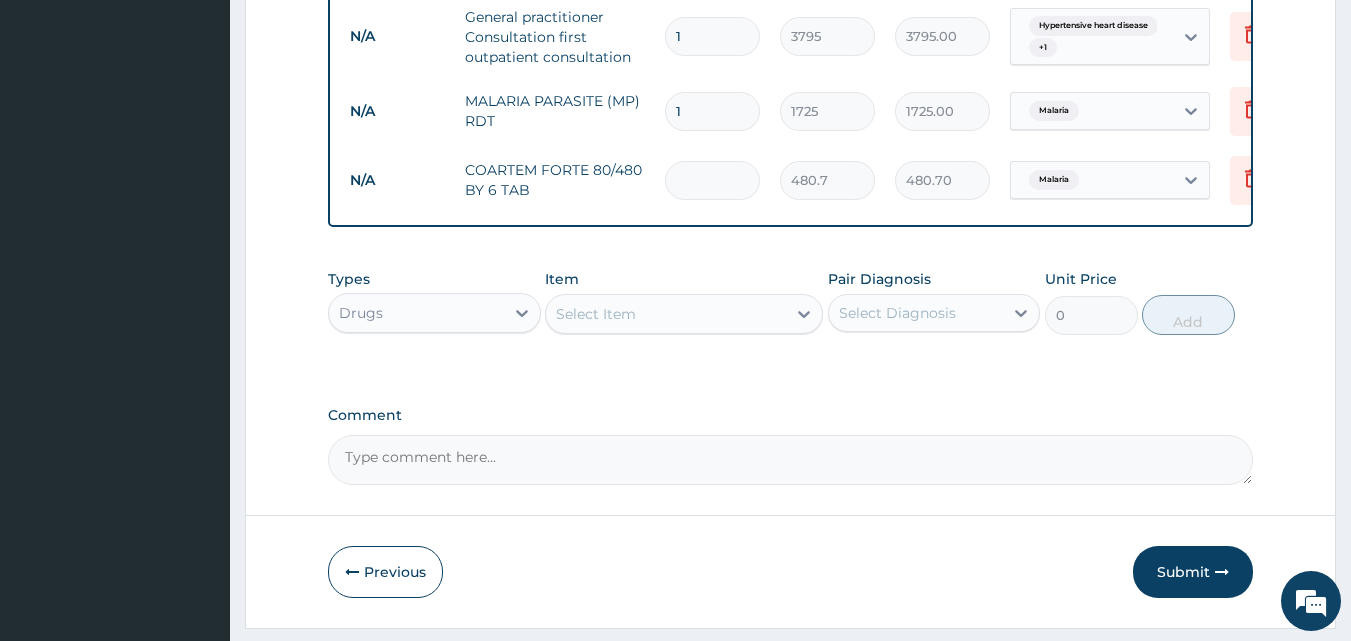 type on "0.00" 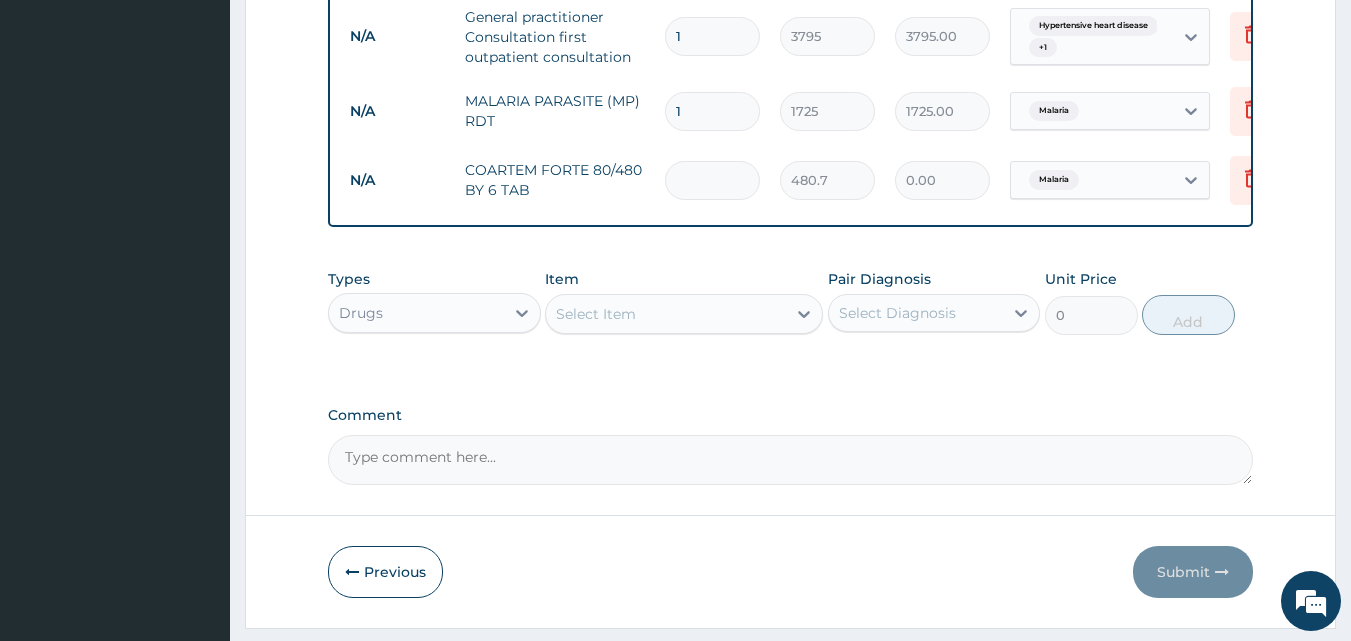 type on "6" 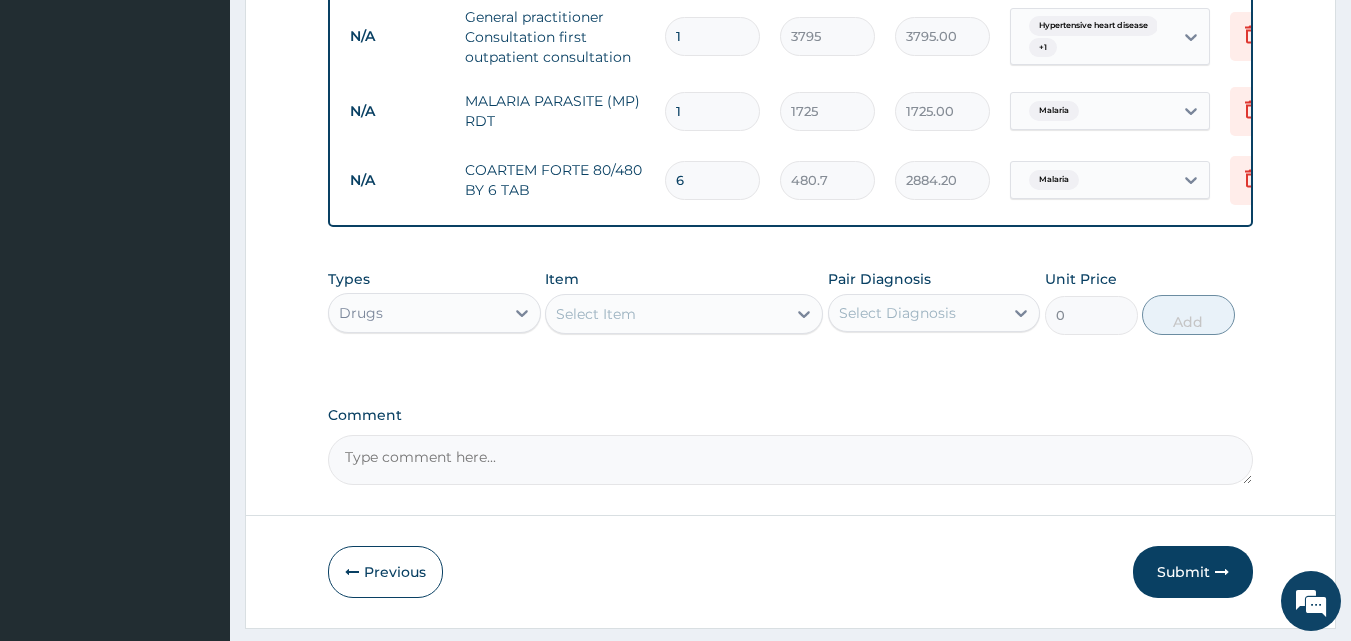 type on "6" 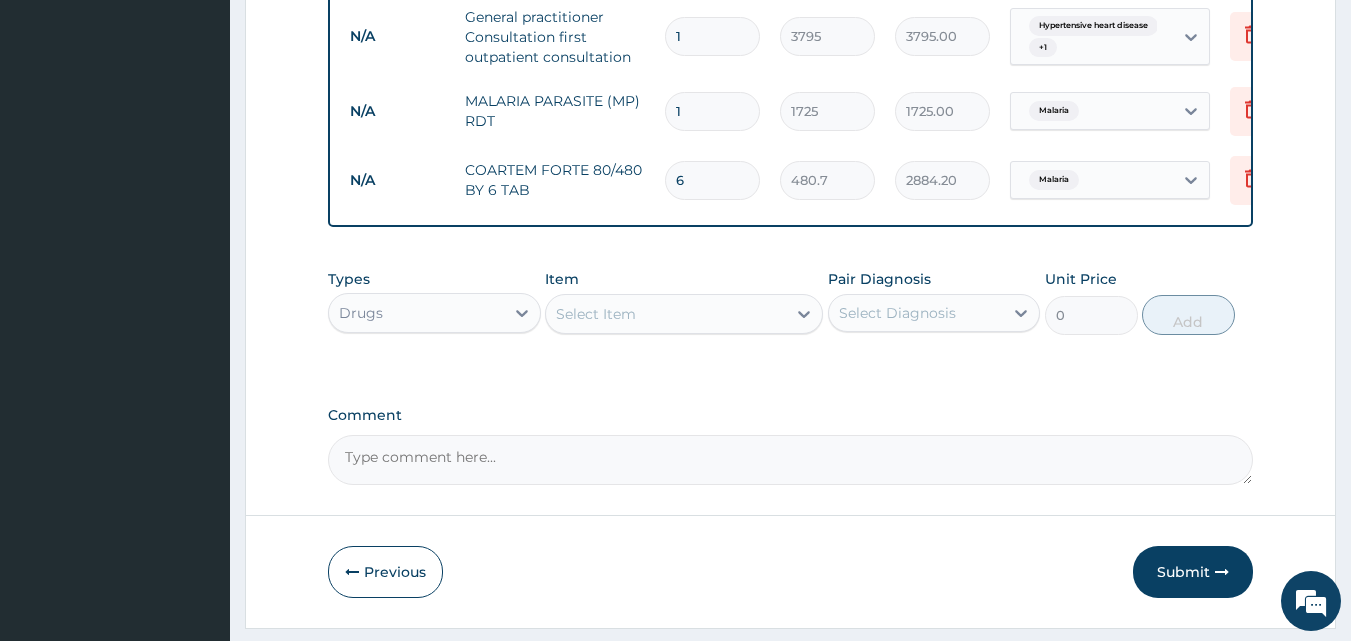 click on "Select Item" at bounding box center (666, 314) 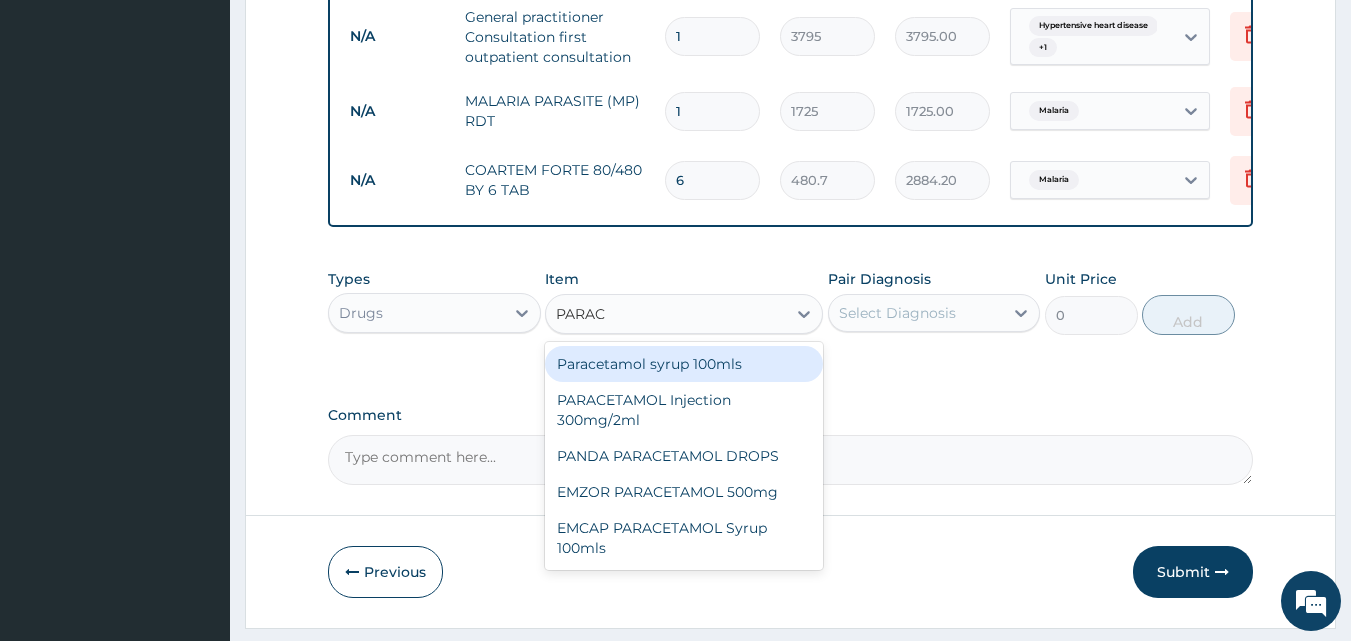 type on "PARACE" 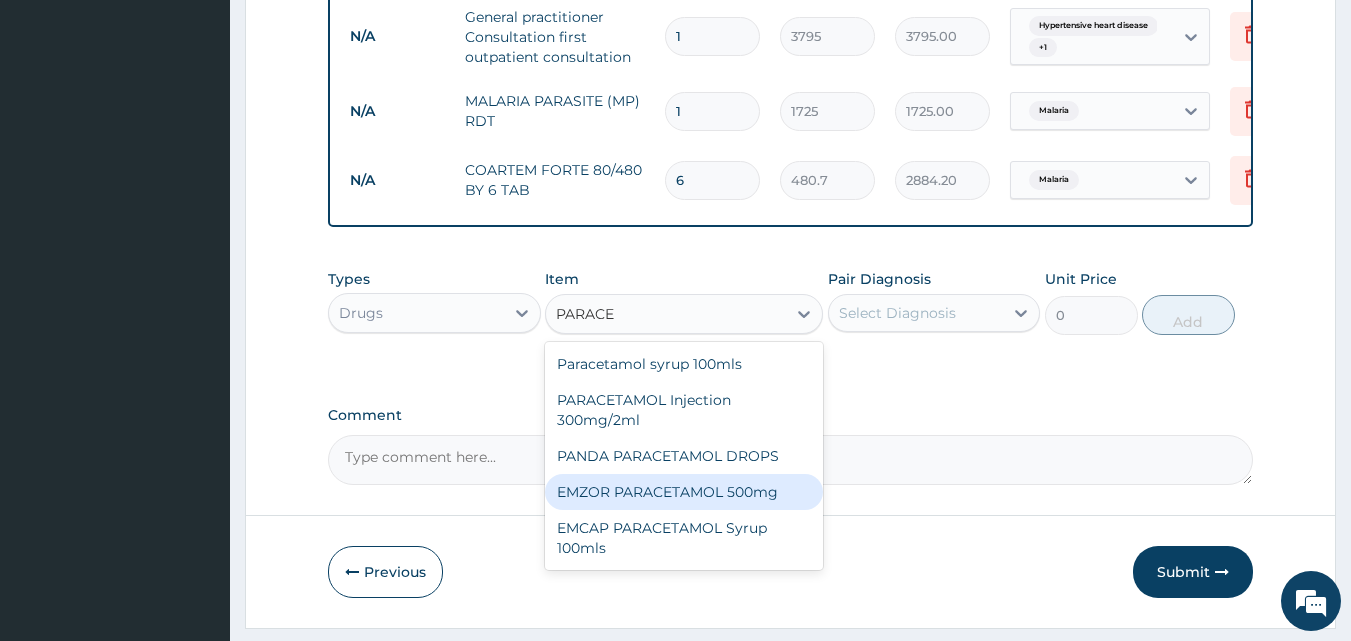 click on "EMZOR PARACETAMOL 500mg" at bounding box center [684, 492] 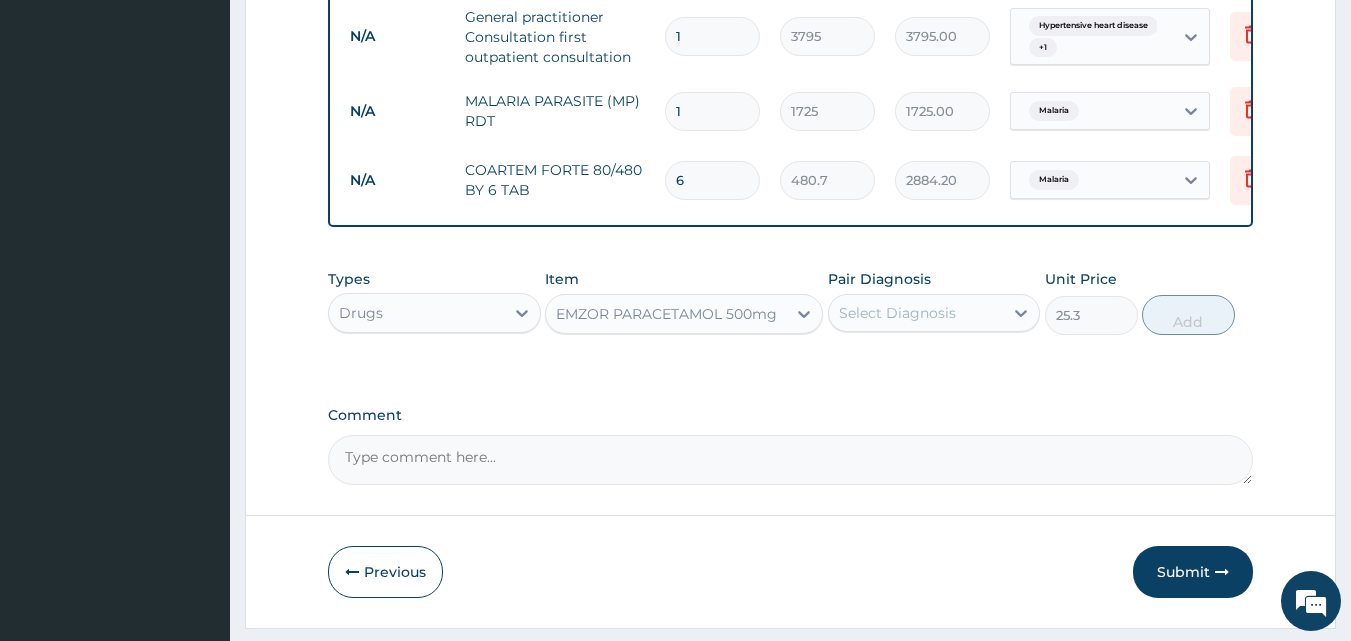 click on "Select Diagnosis" at bounding box center [897, 313] 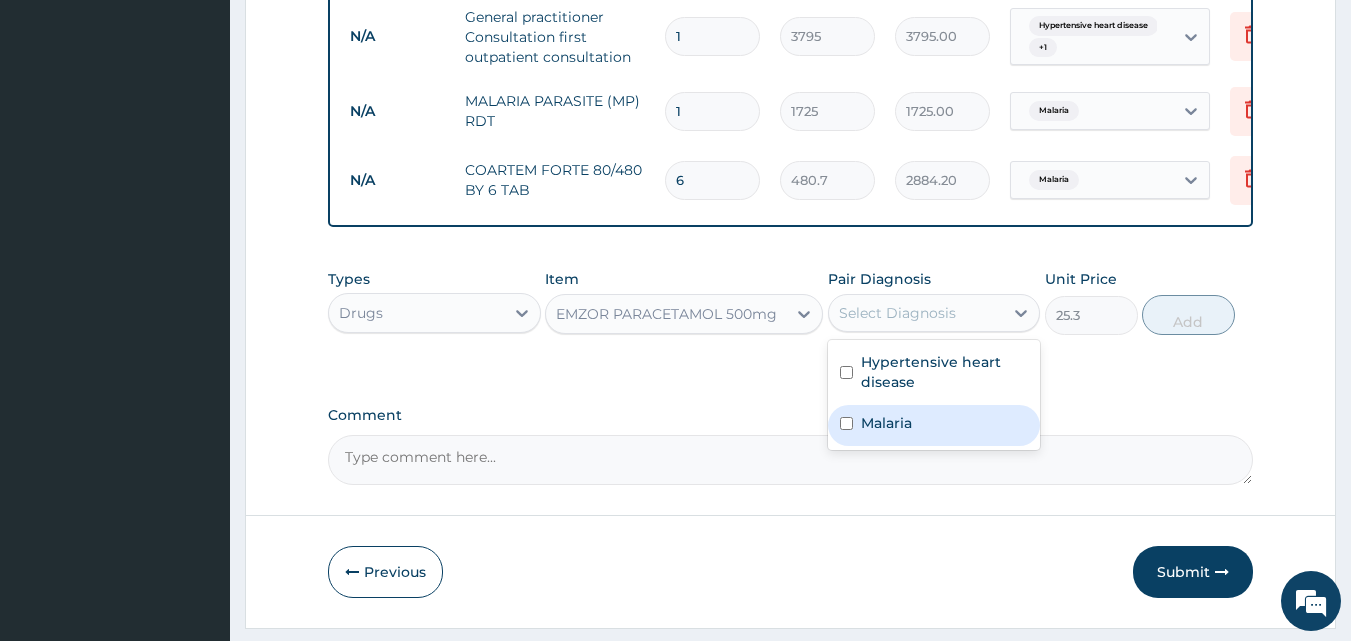 click on "Malaria" at bounding box center (934, 425) 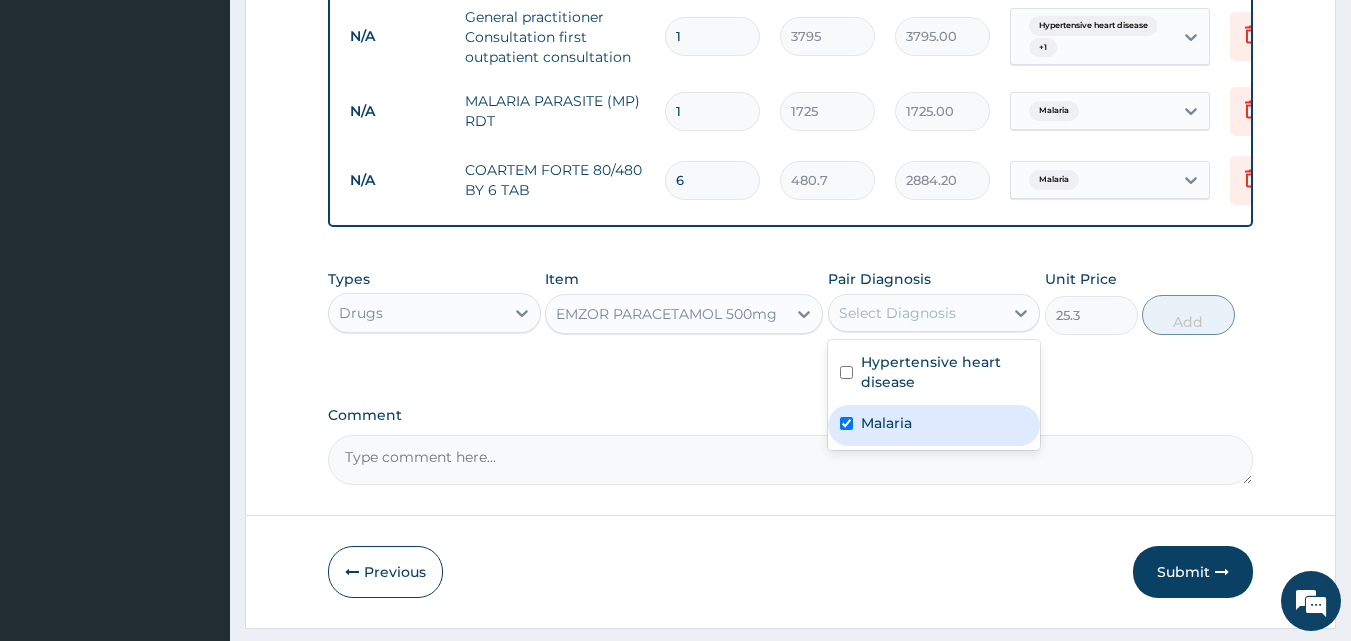 checkbox on "true" 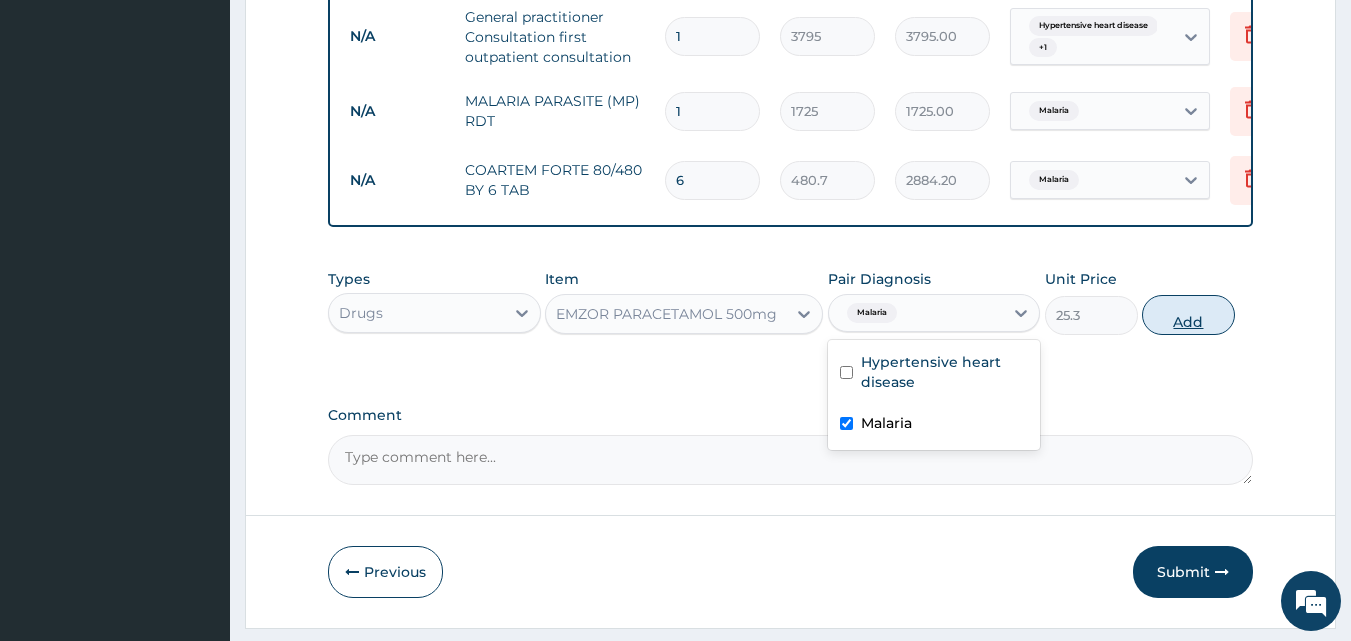 click on "Add" at bounding box center [1188, 315] 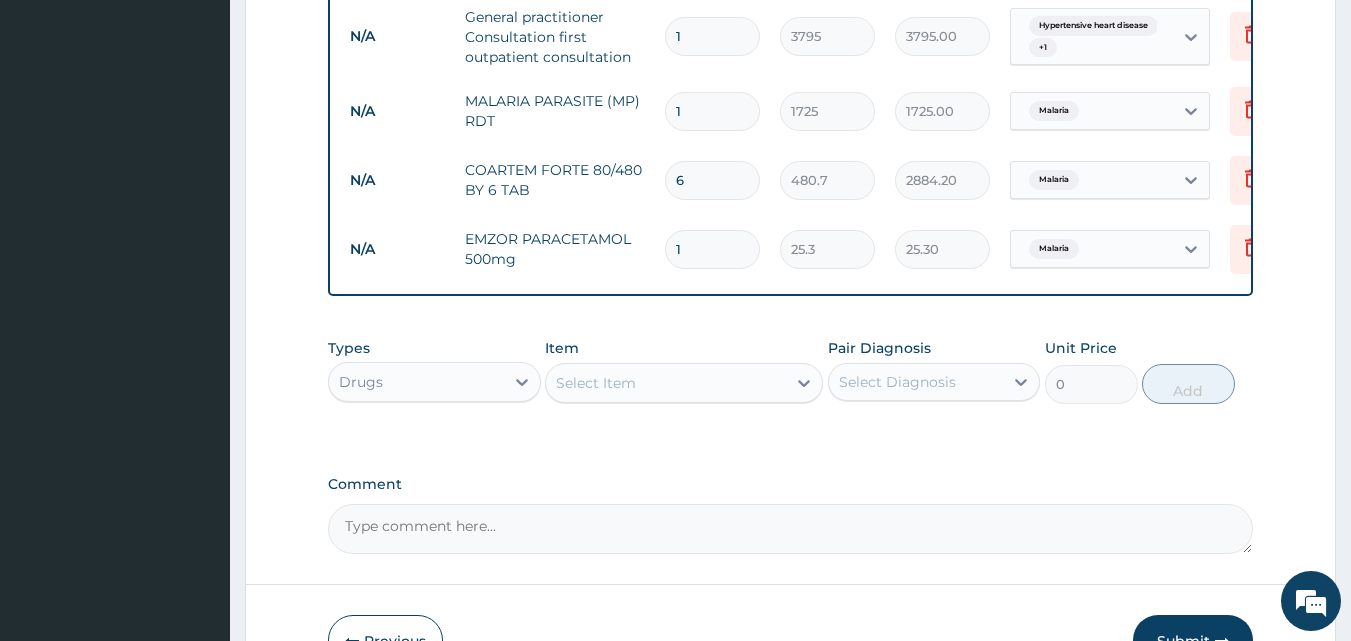 type on "18" 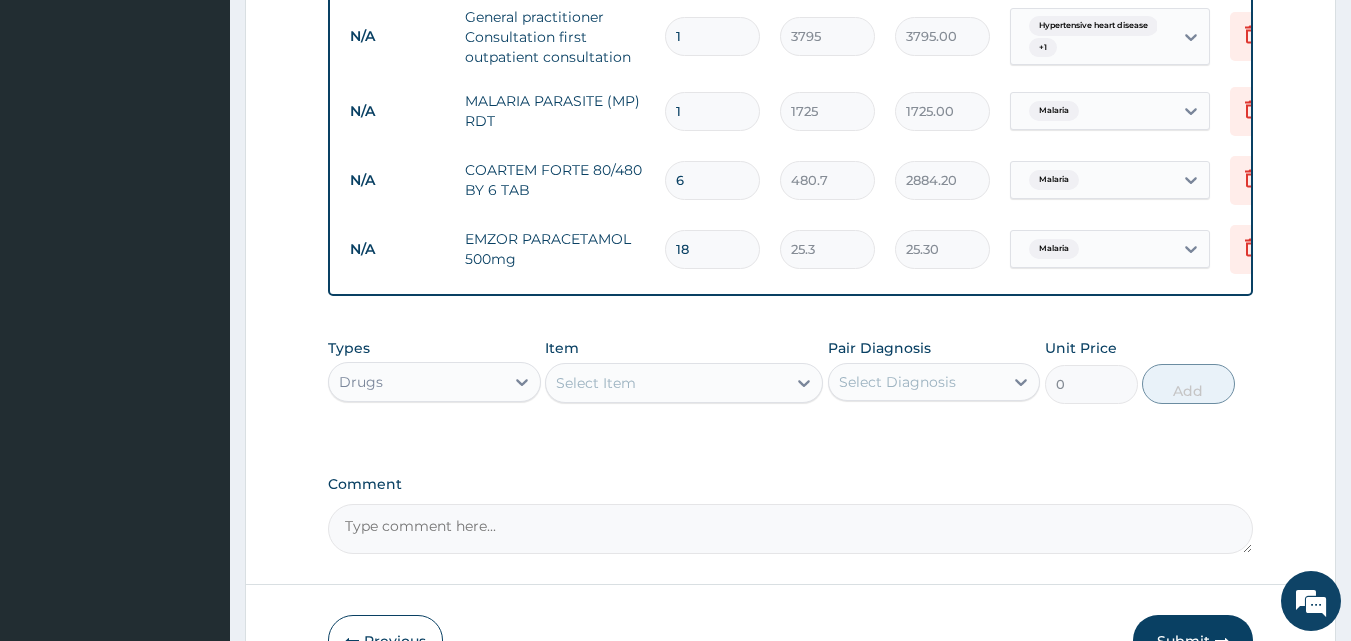 type on "455.40" 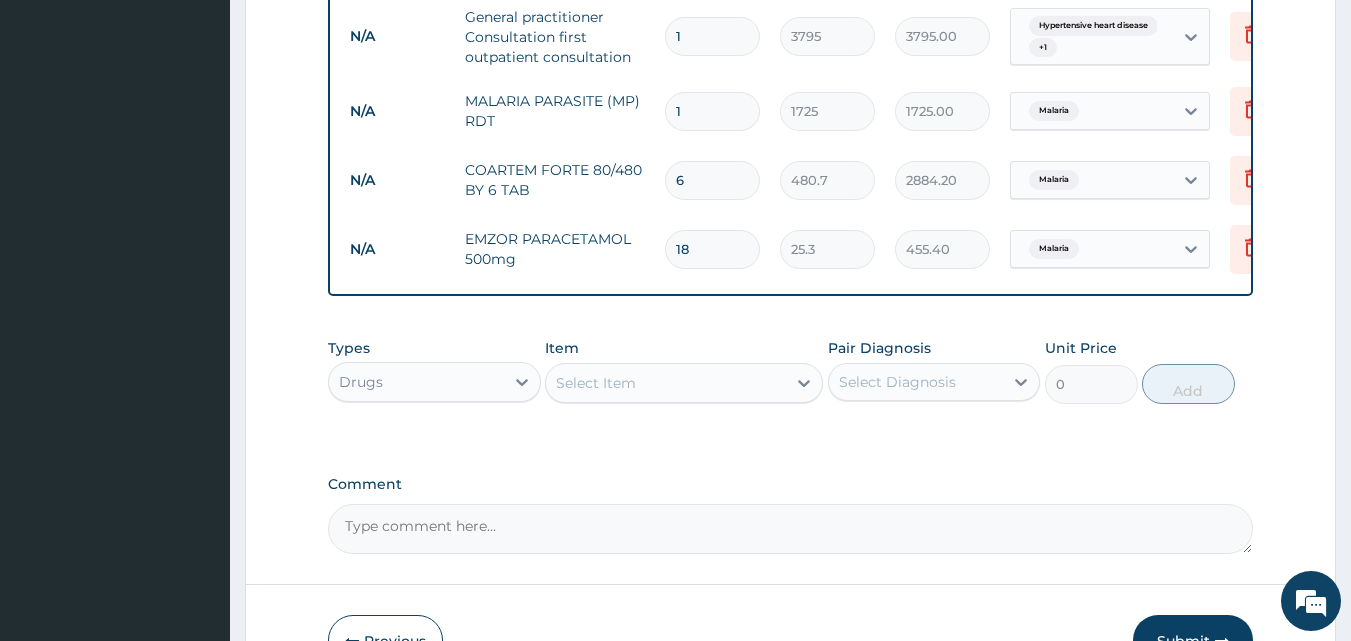 type on "18" 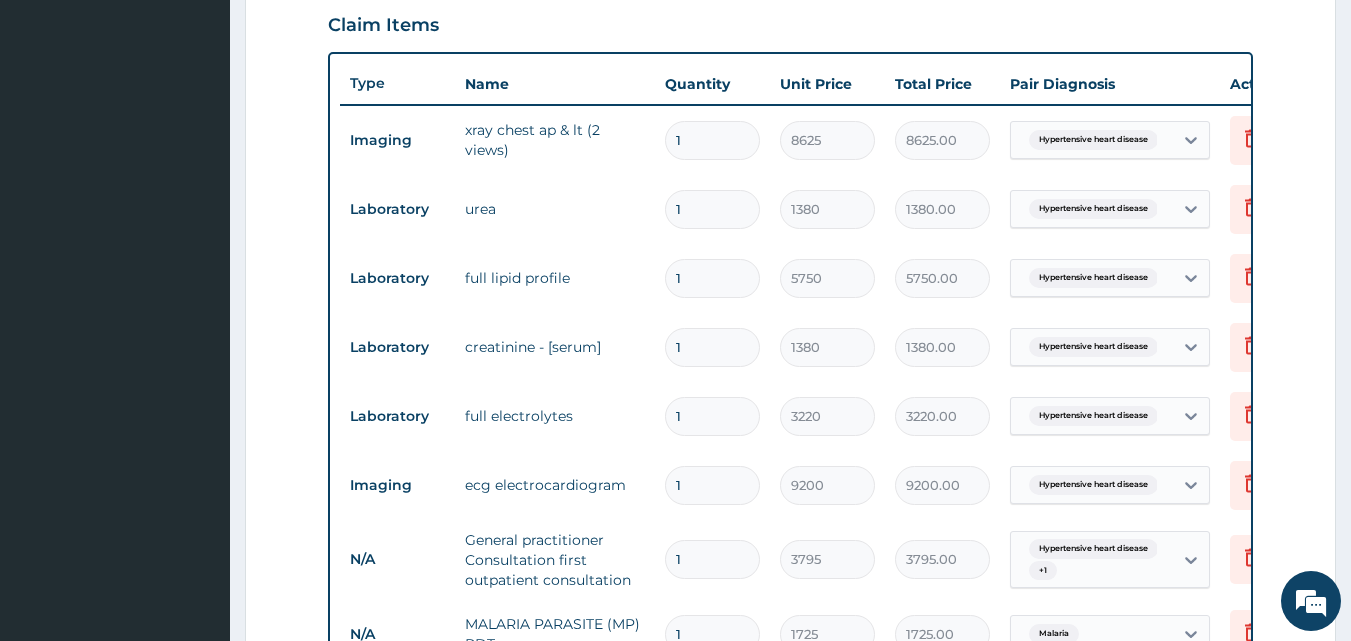 scroll, scrollTop: 515, scrollLeft: 0, axis: vertical 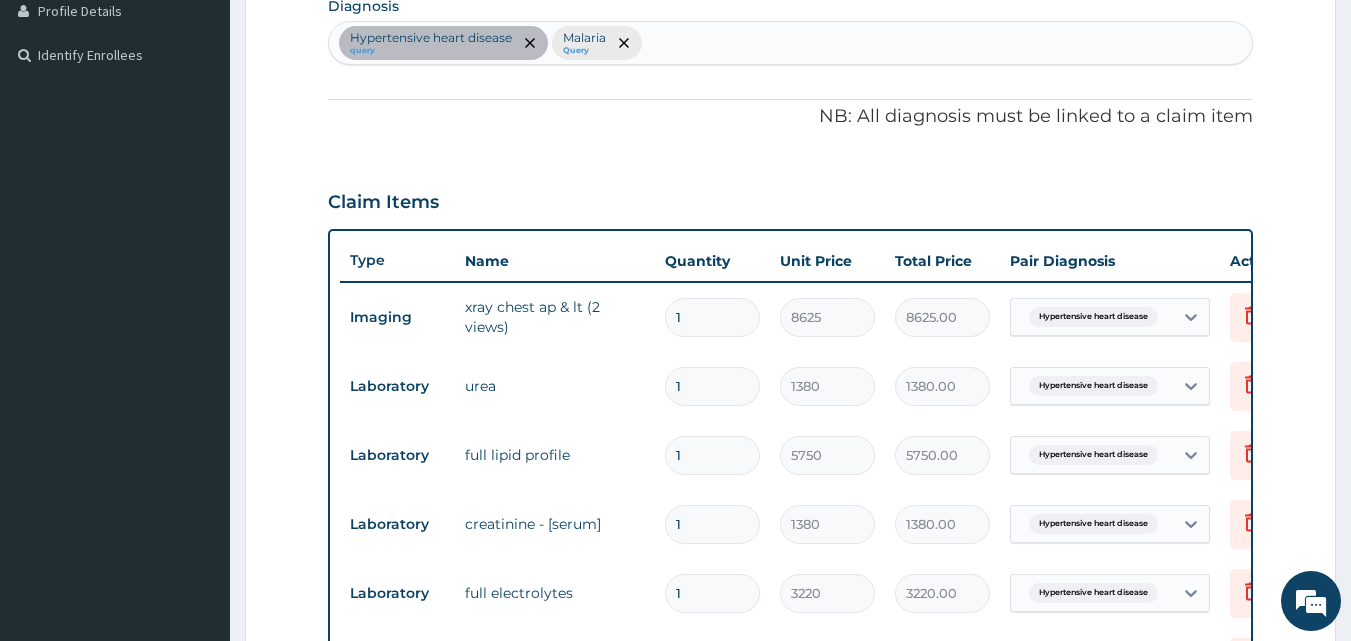 click on "Hypertensive heart disease query Malaria Query" at bounding box center (791, 43) 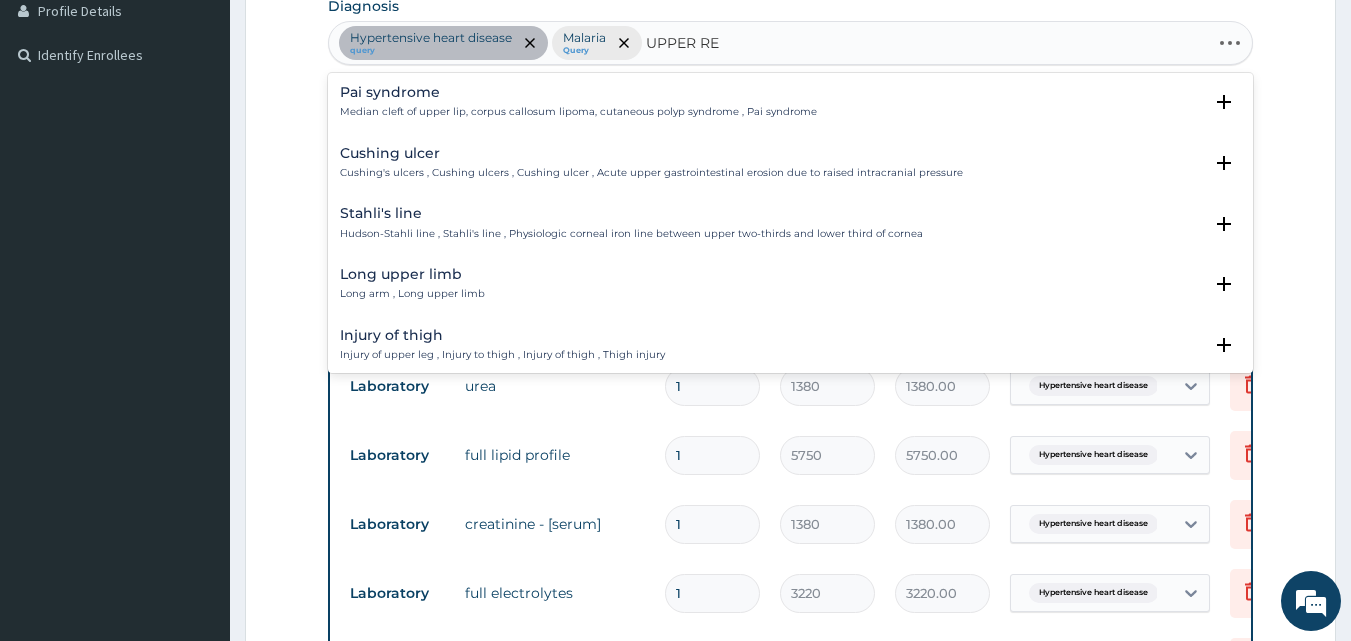 type on "UPPER RES" 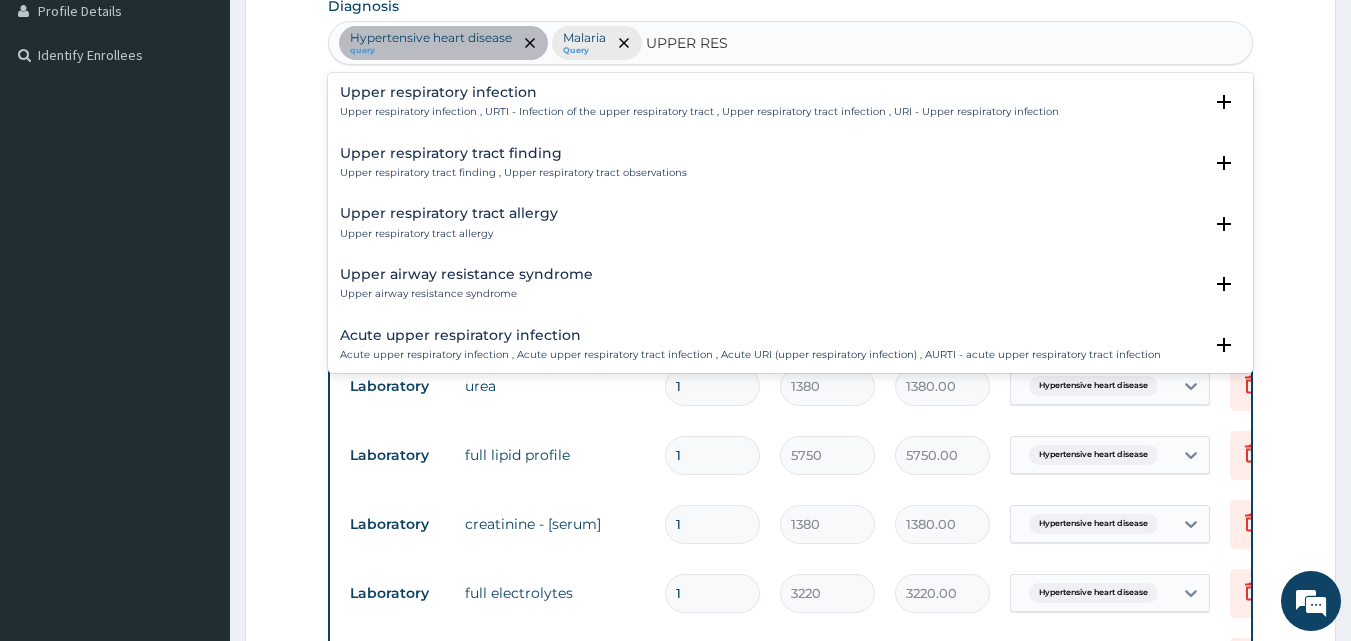 click on "Upper respiratory infection" at bounding box center (699, 92) 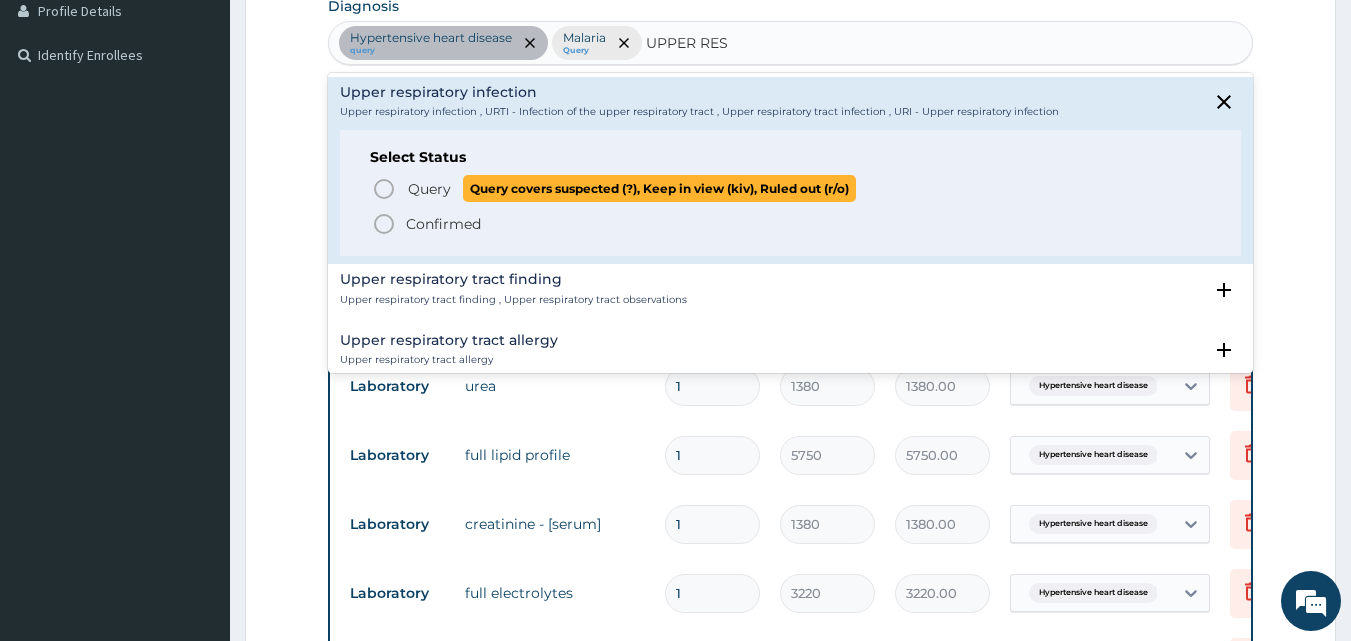 click 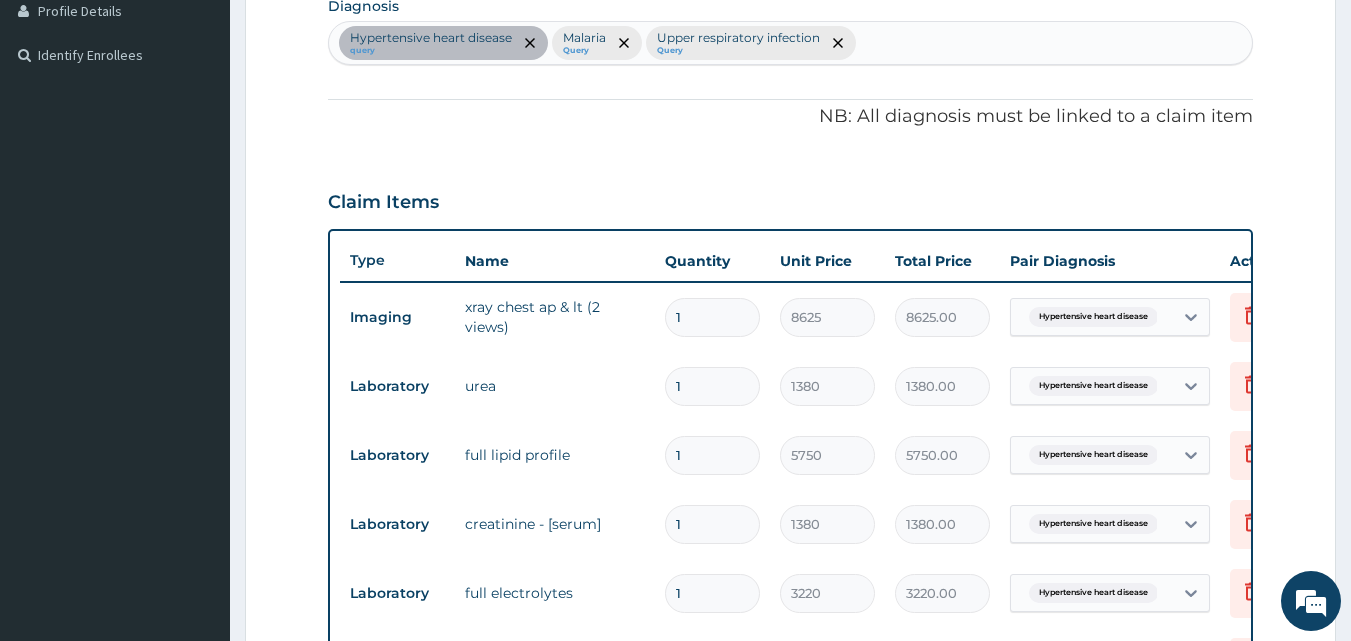 click on "Hypertensive heart disease query Malaria Query Upper respiratory infection Query" at bounding box center (791, 43) 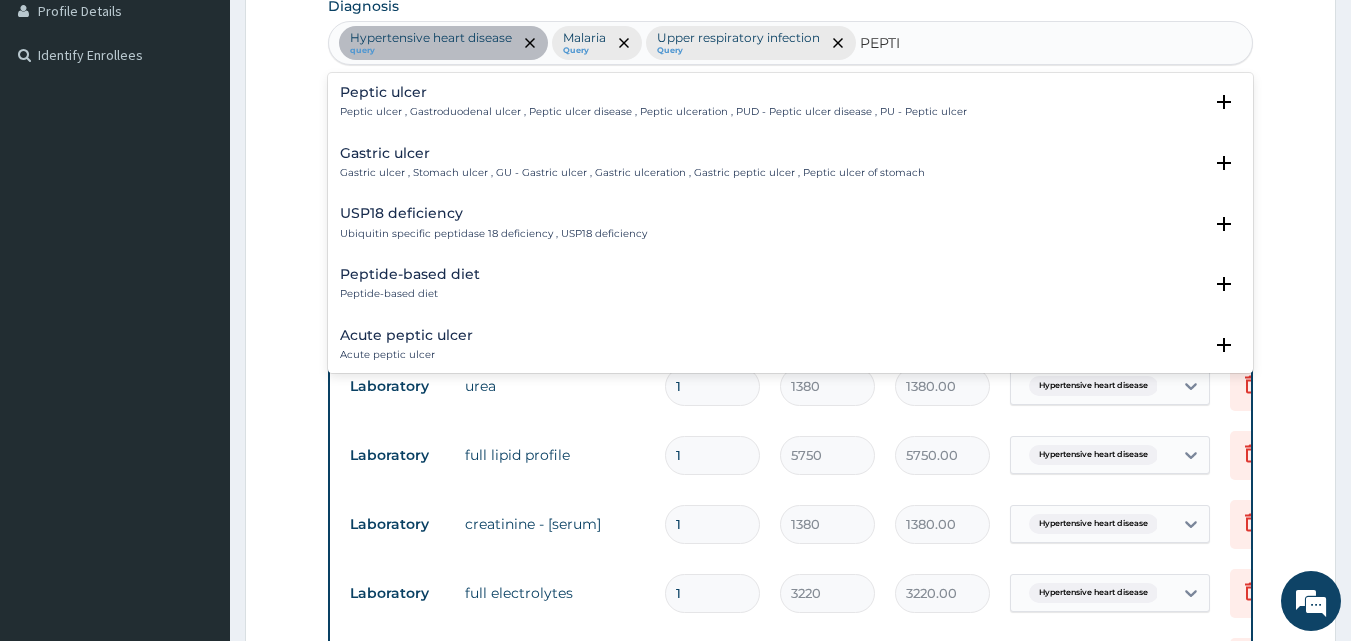 type on "PEPTIC" 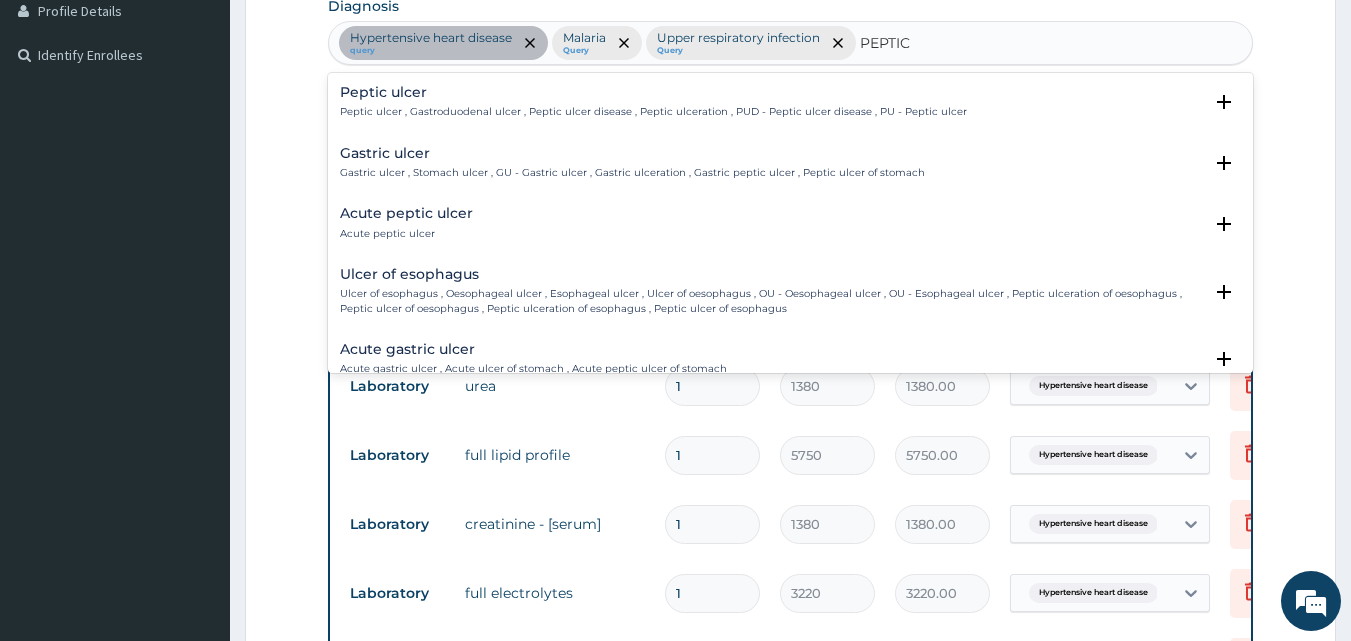 click on "Peptic ulcer" at bounding box center [653, 92] 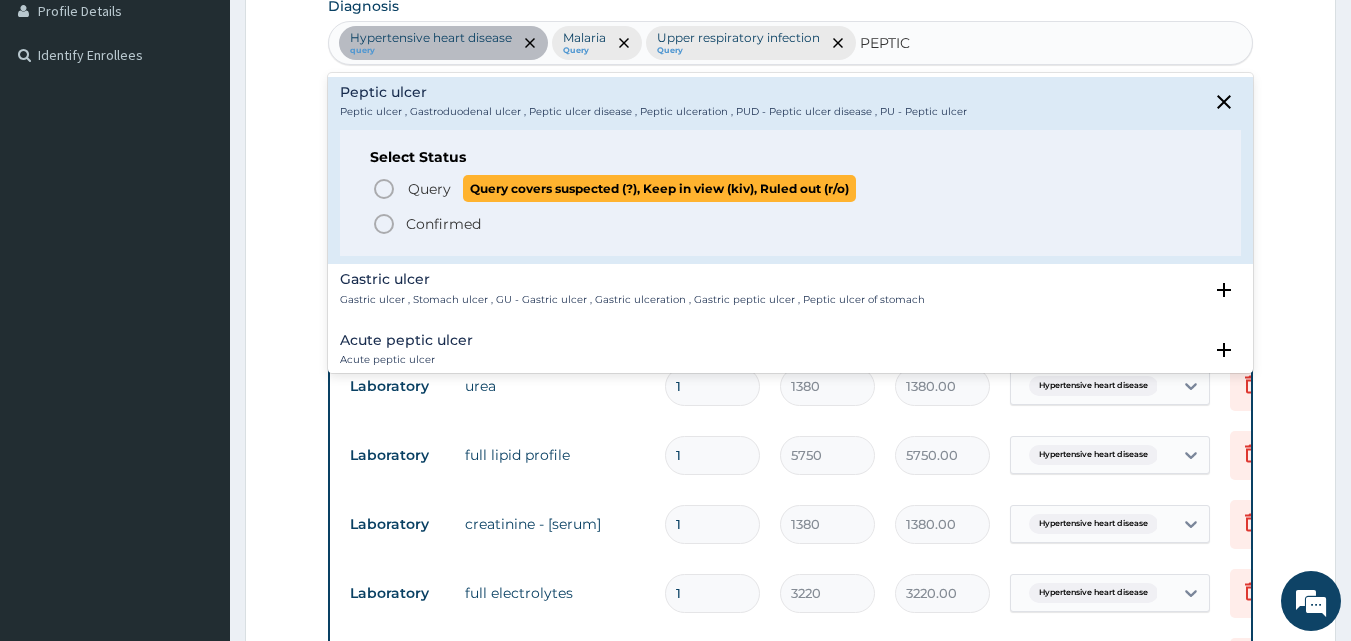 click 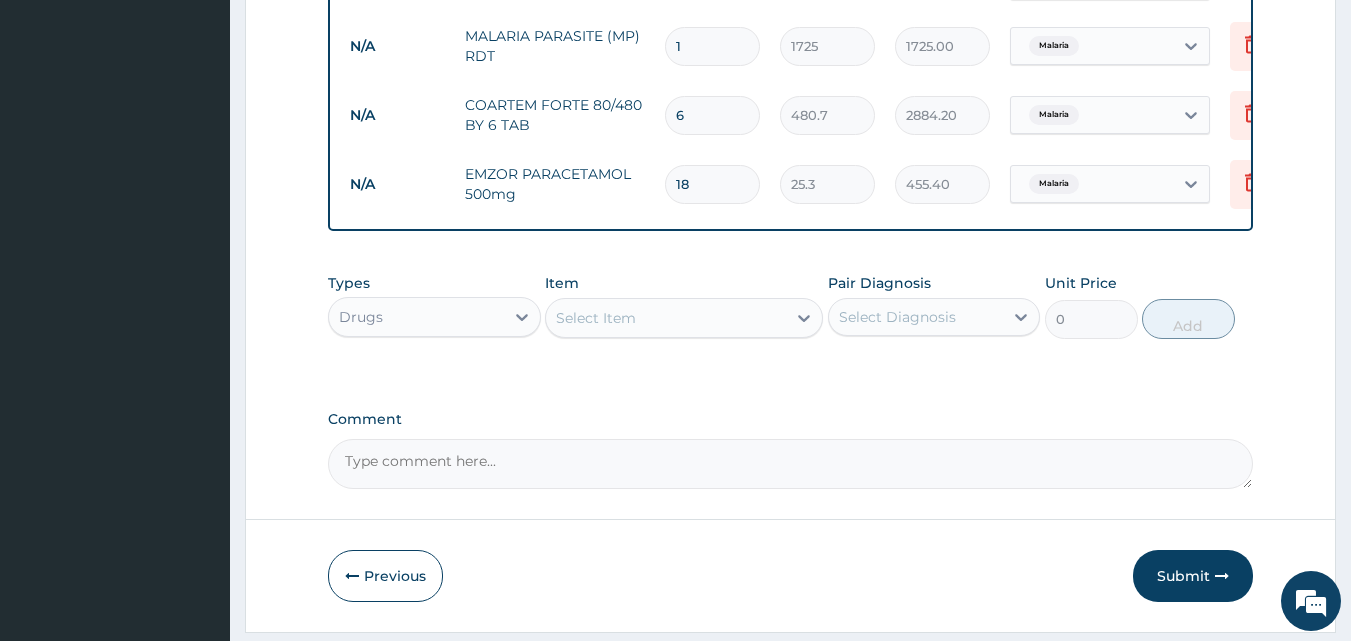 scroll, scrollTop: 1353, scrollLeft: 0, axis: vertical 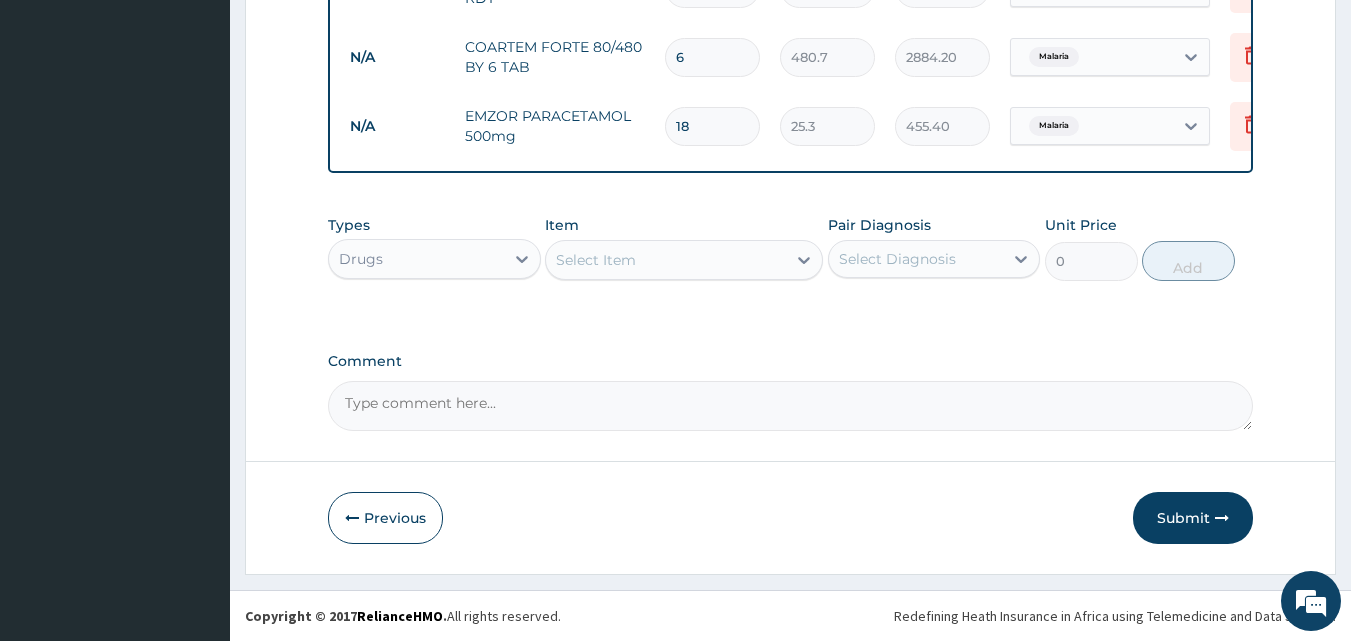 click on "Select Item" at bounding box center [596, 260] 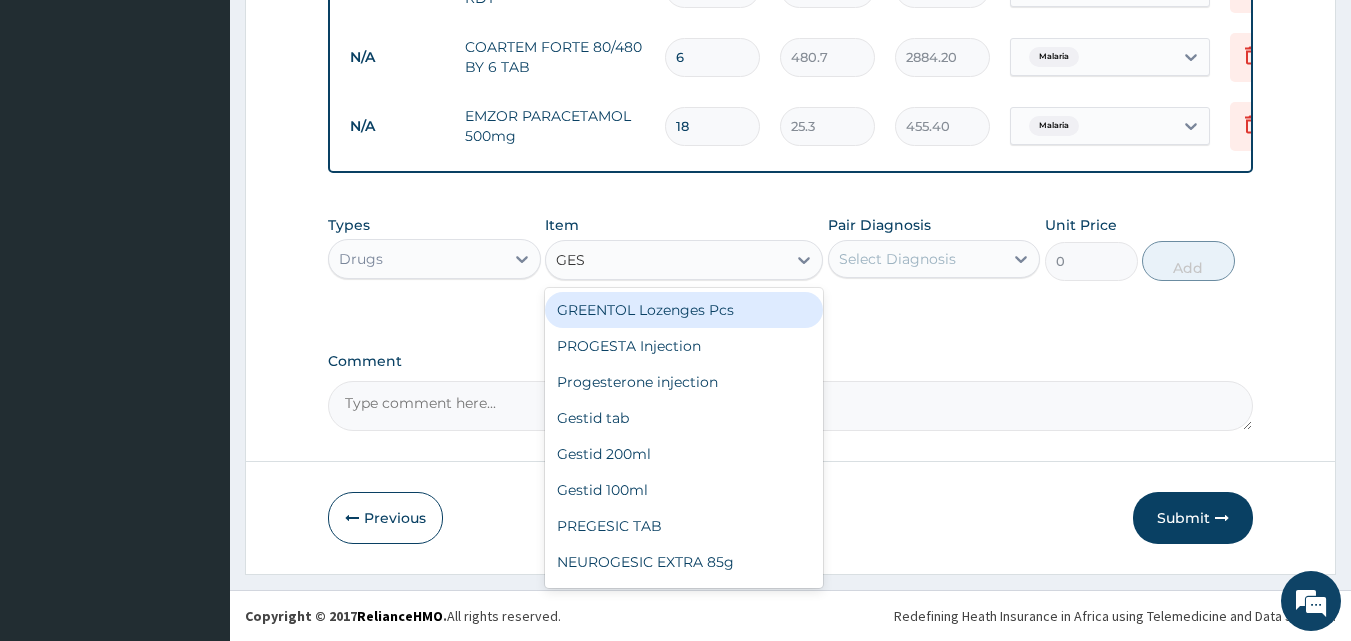 type on "GEST" 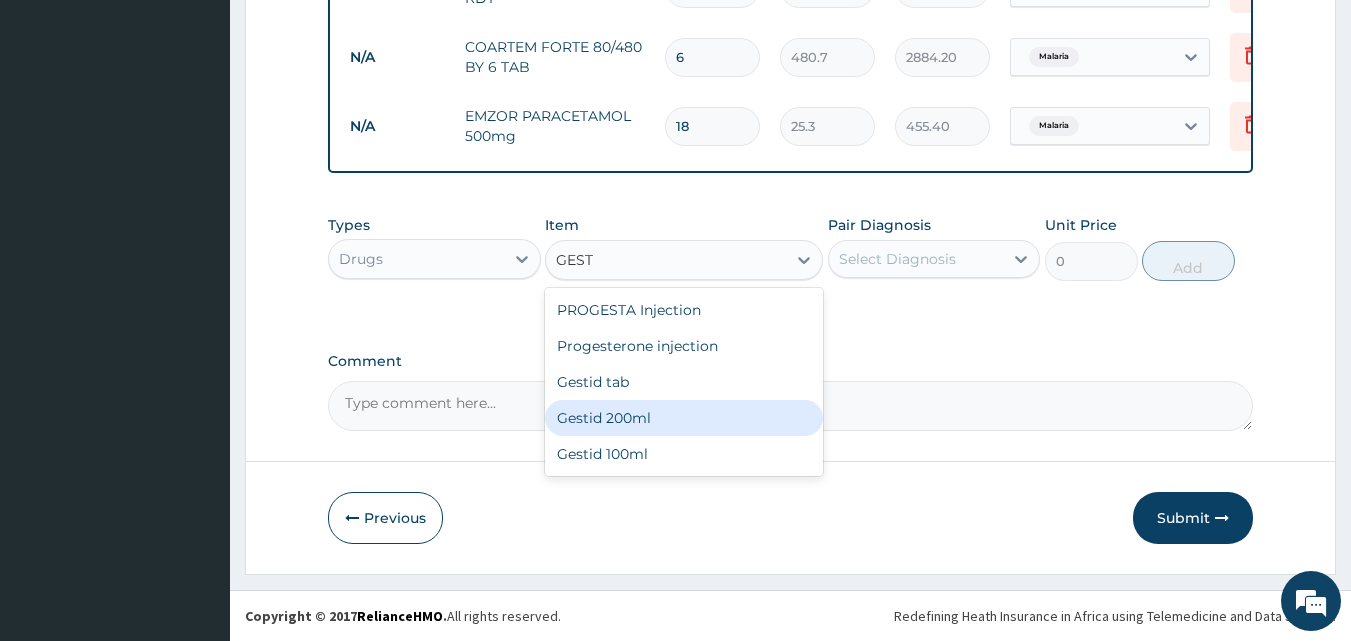 click on "Gestid 200ml" at bounding box center [684, 418] 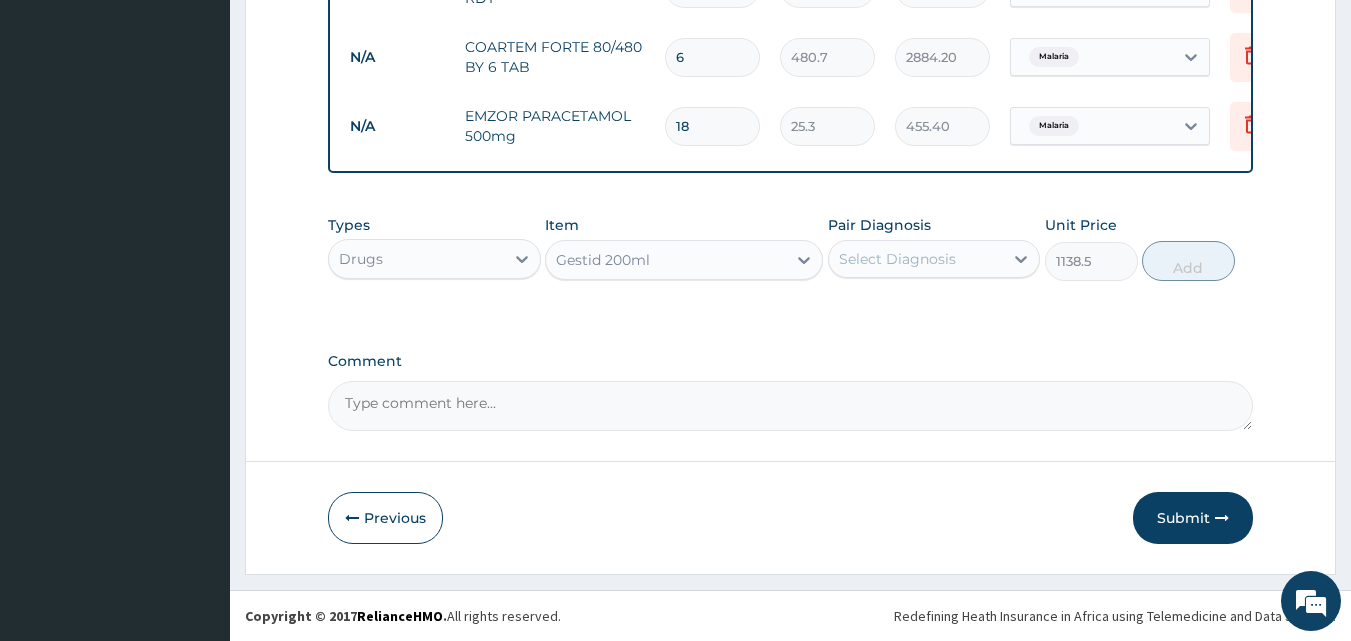 click on "Select Diagnosis" at bounding box center [897, 259] 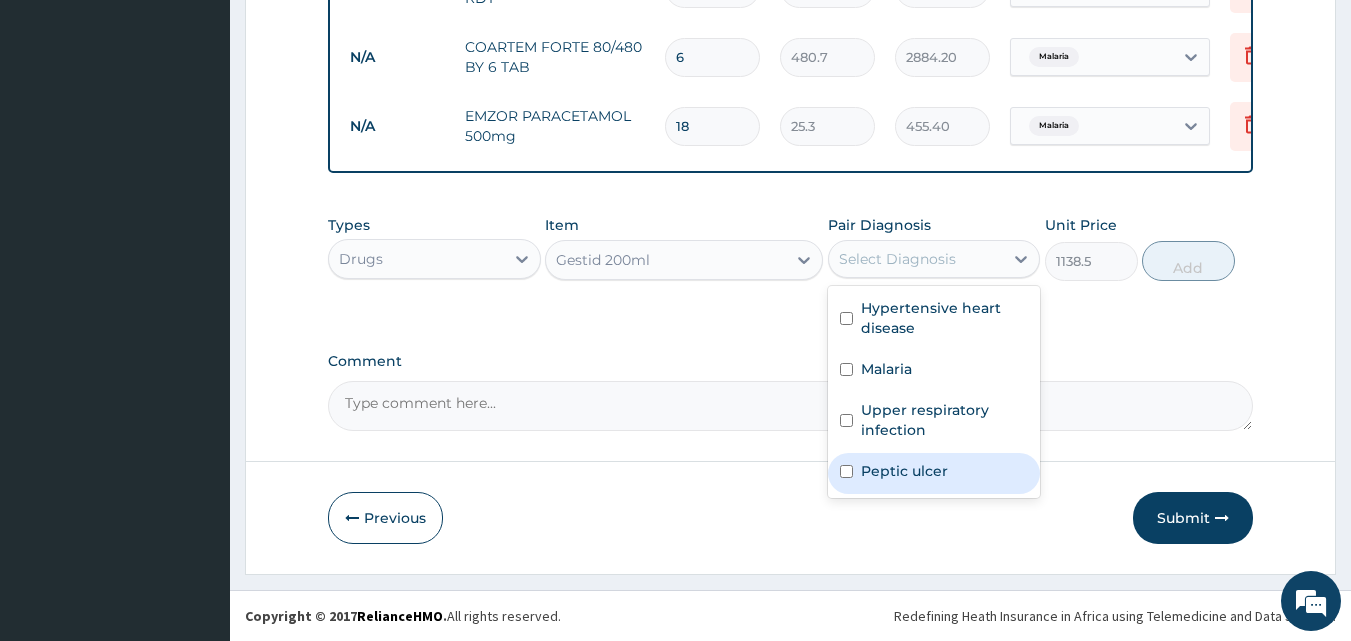 drag, startPoint x: 882, startPoint y: 473, endPoint x: 906, endPoint y: 452, distance: 31.890438 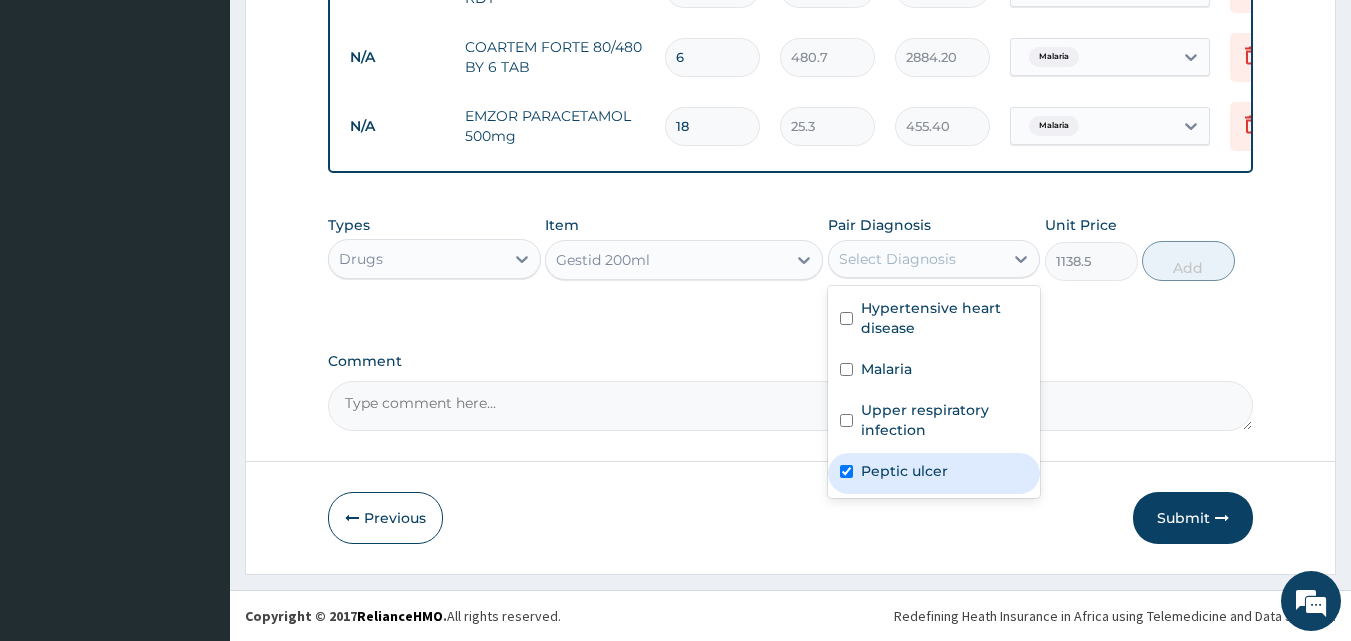 checkbox on "true" 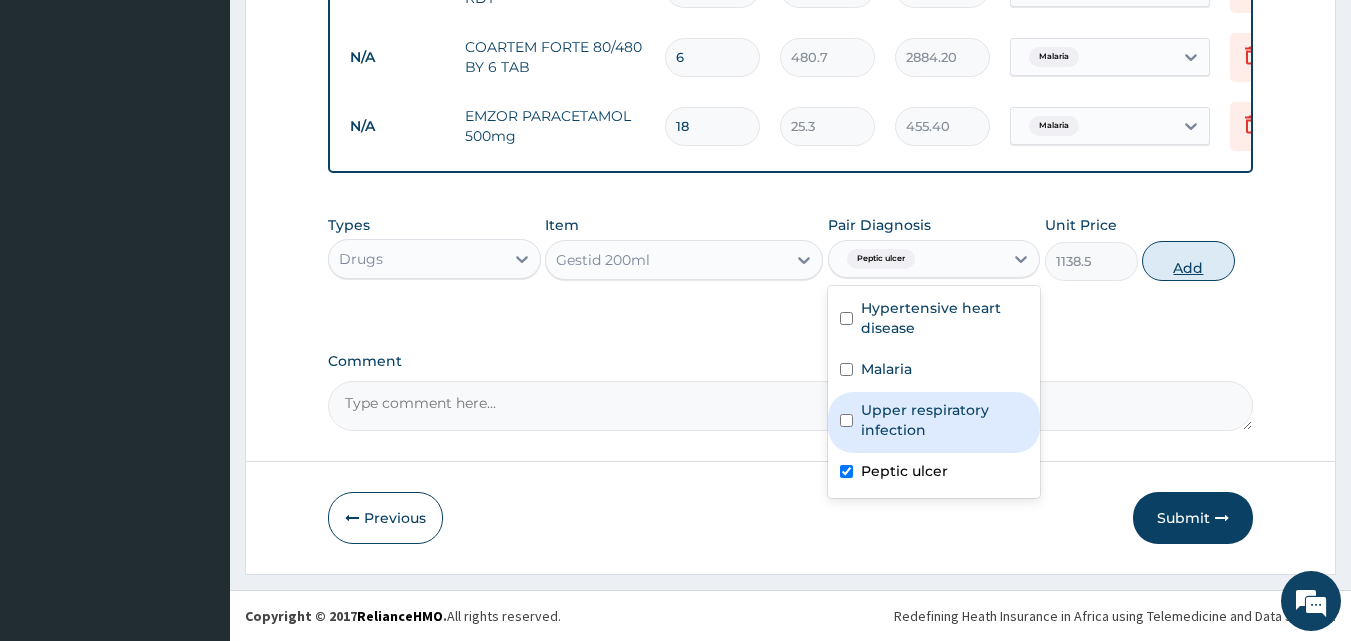 click on "Add" at bounding box center [1188, 261] 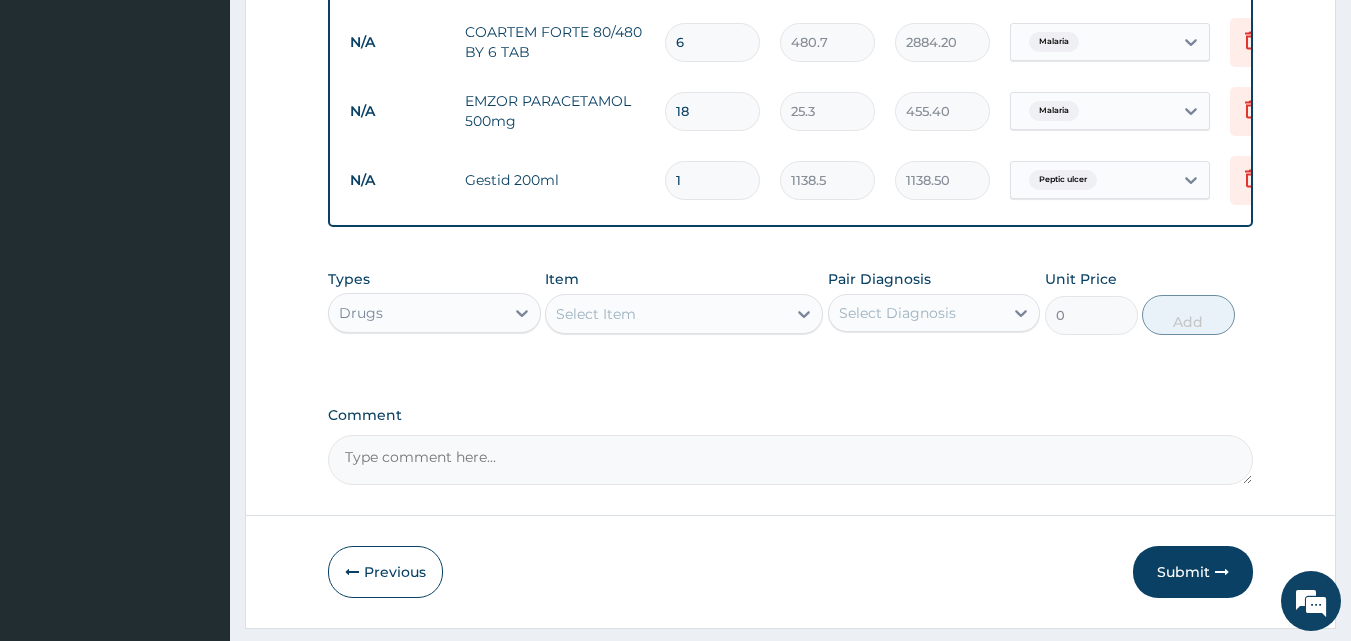 click on "Select Item" at bounding box center [596, 314] 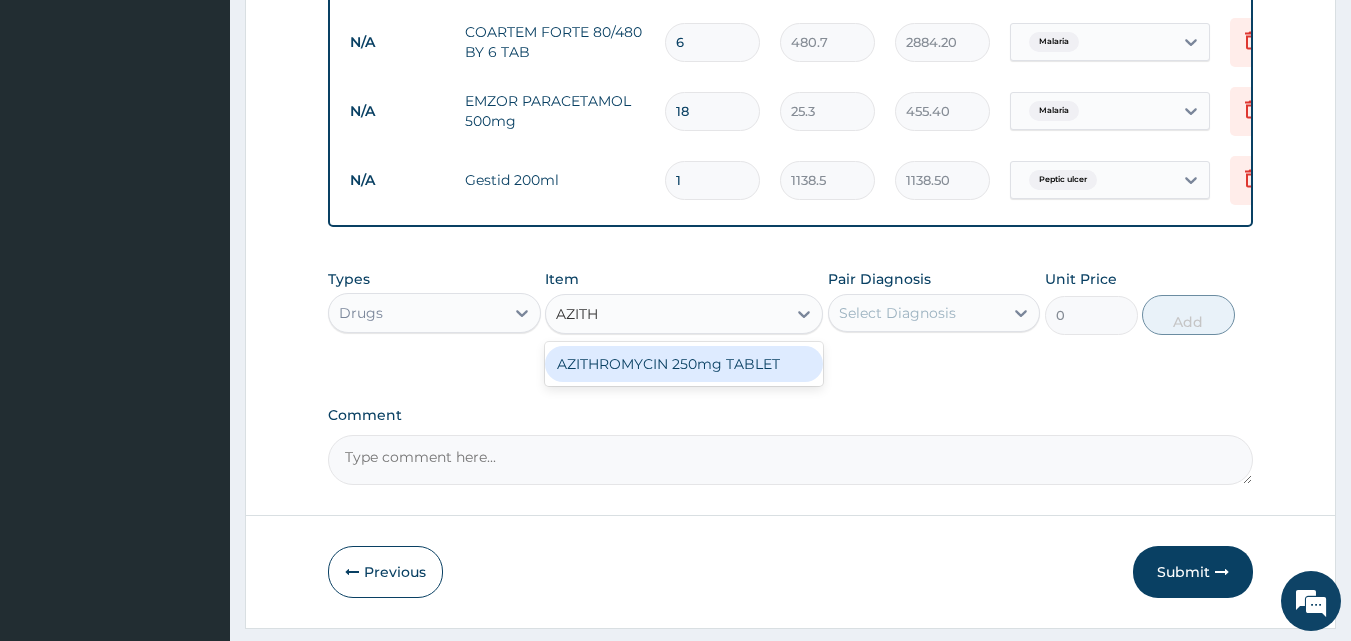type on "AZITHR" 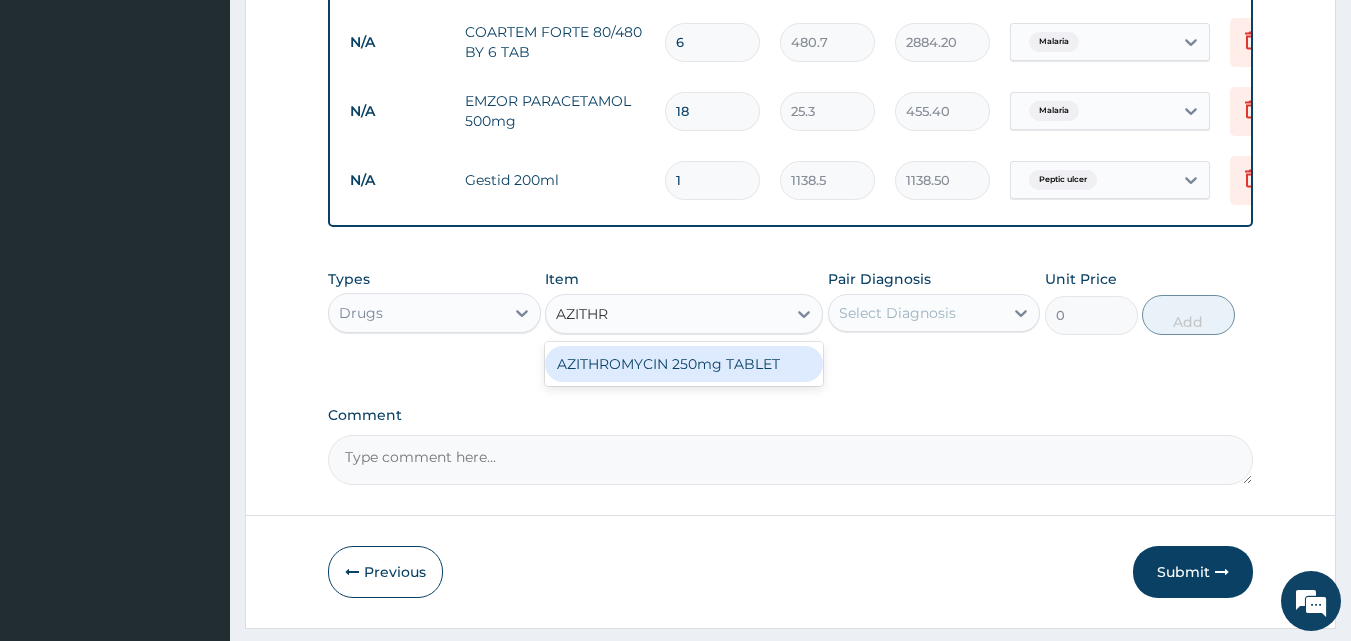 click on "AZITHROMYCIN 250mg TABLET" at bounding box center (684, 364) 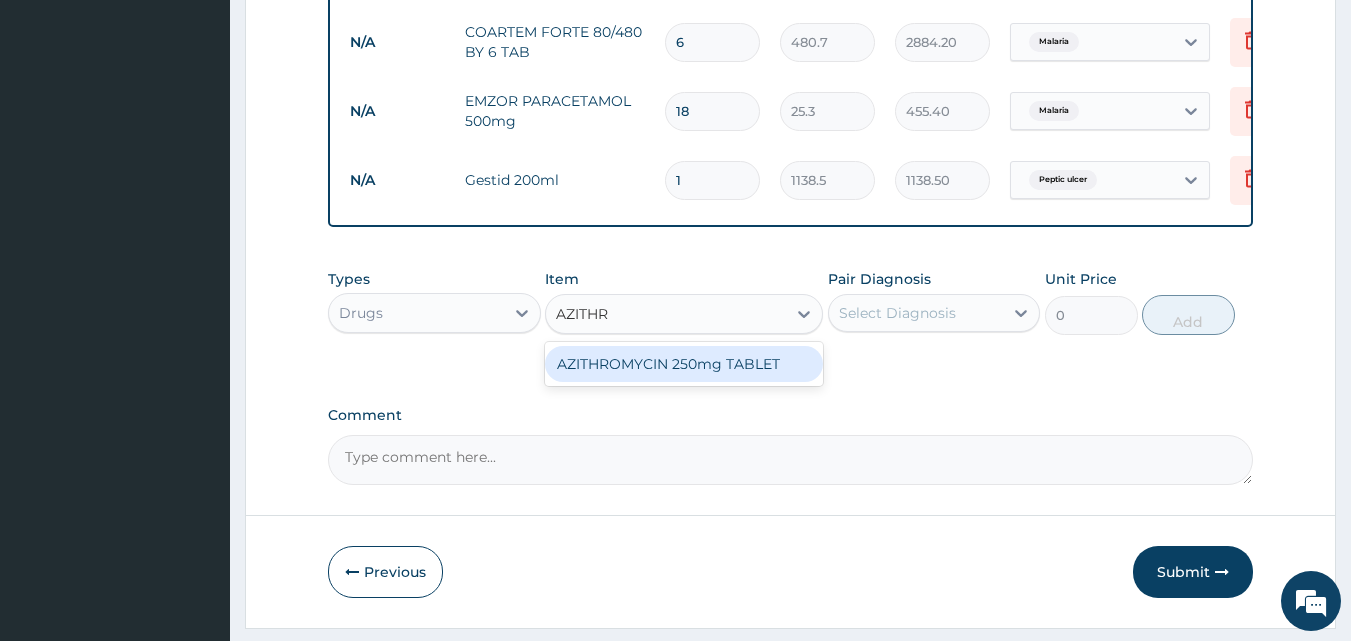 type 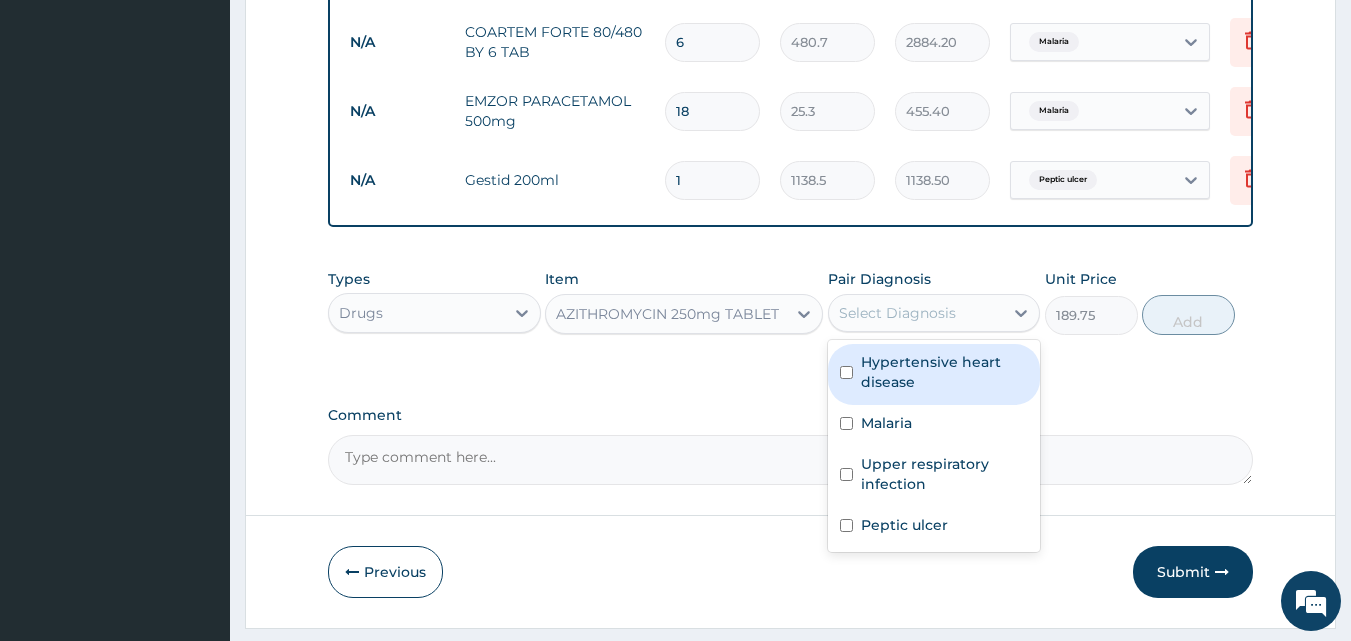 click on "Select Diagnosis" at bounding box center [897, 313] 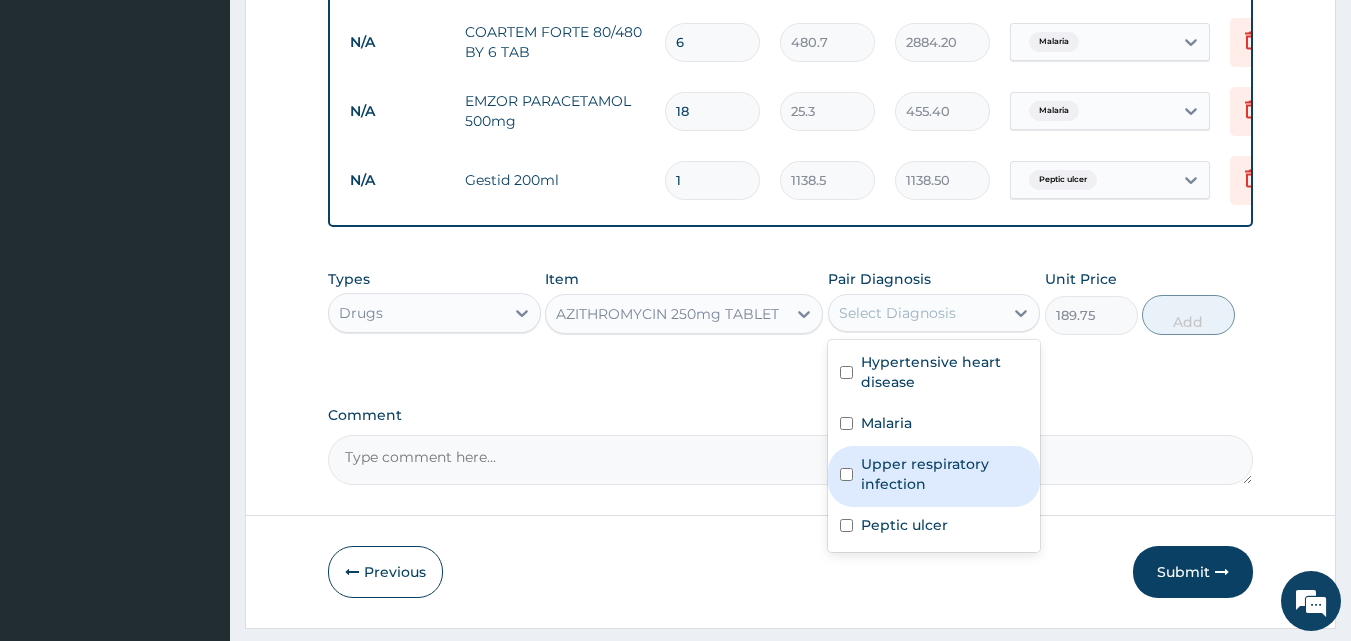 click on "Upper respiratory infection" at bounding box center [934, 476] 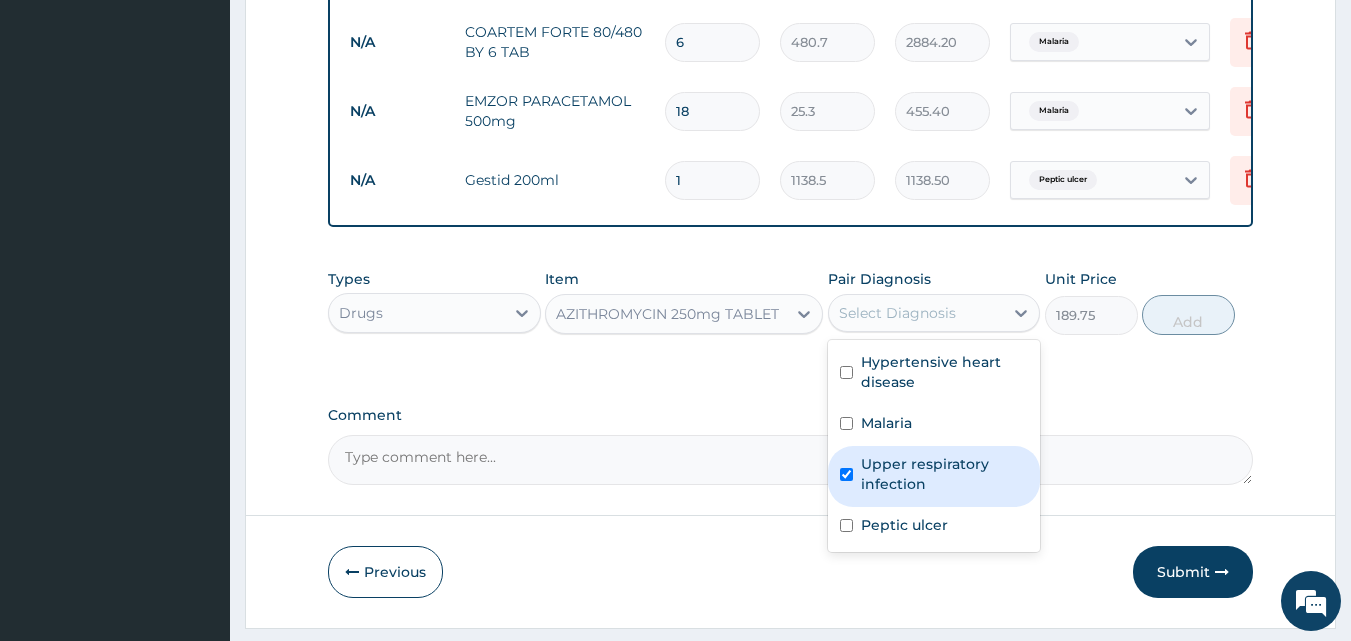 checkbox on "true" 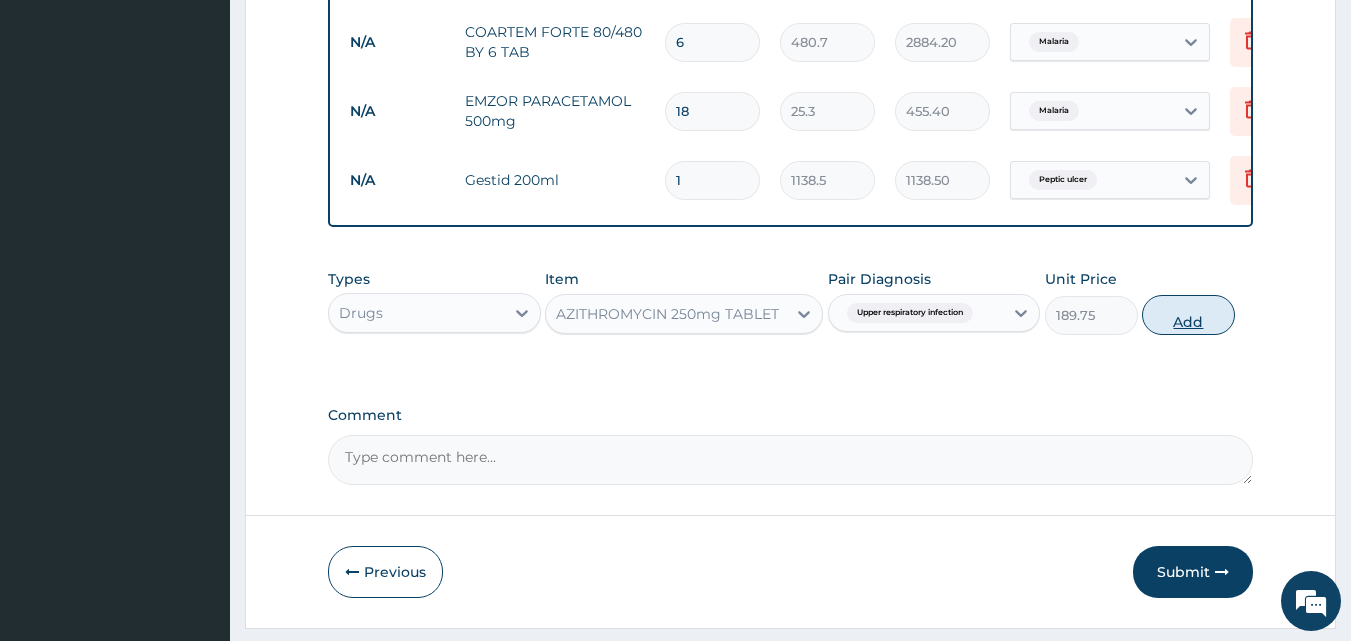 click on "Add" at bounding box center [1188, 315] 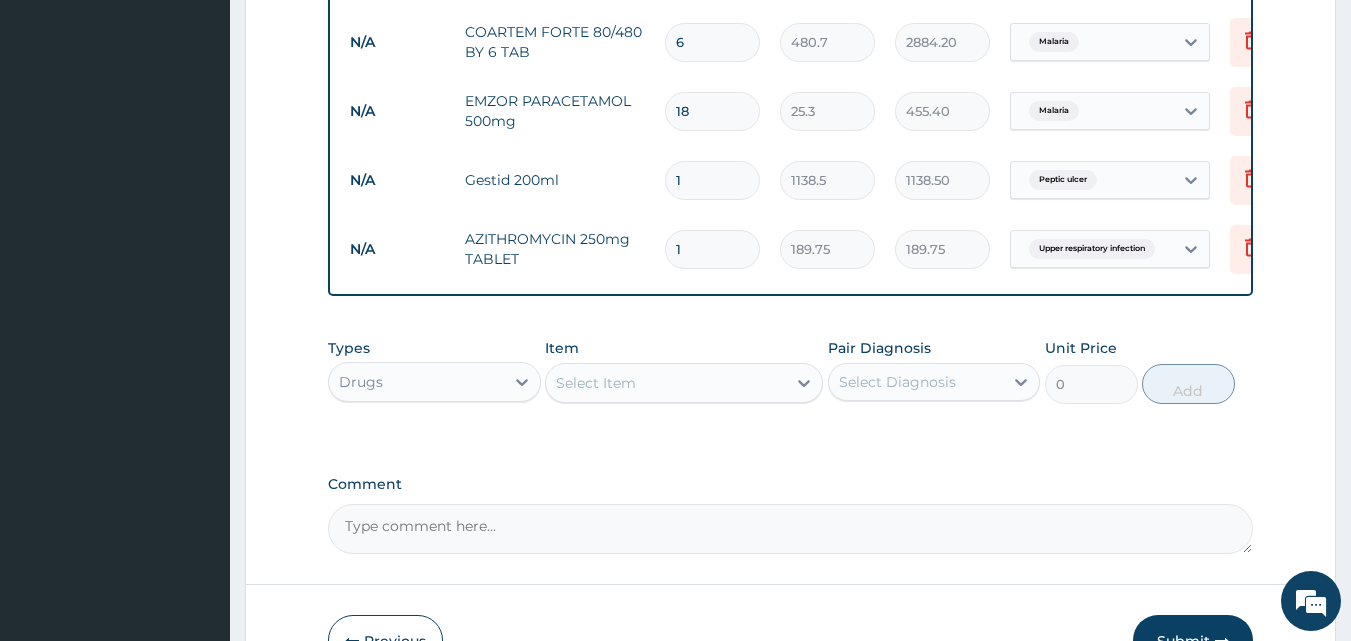 type on "12" 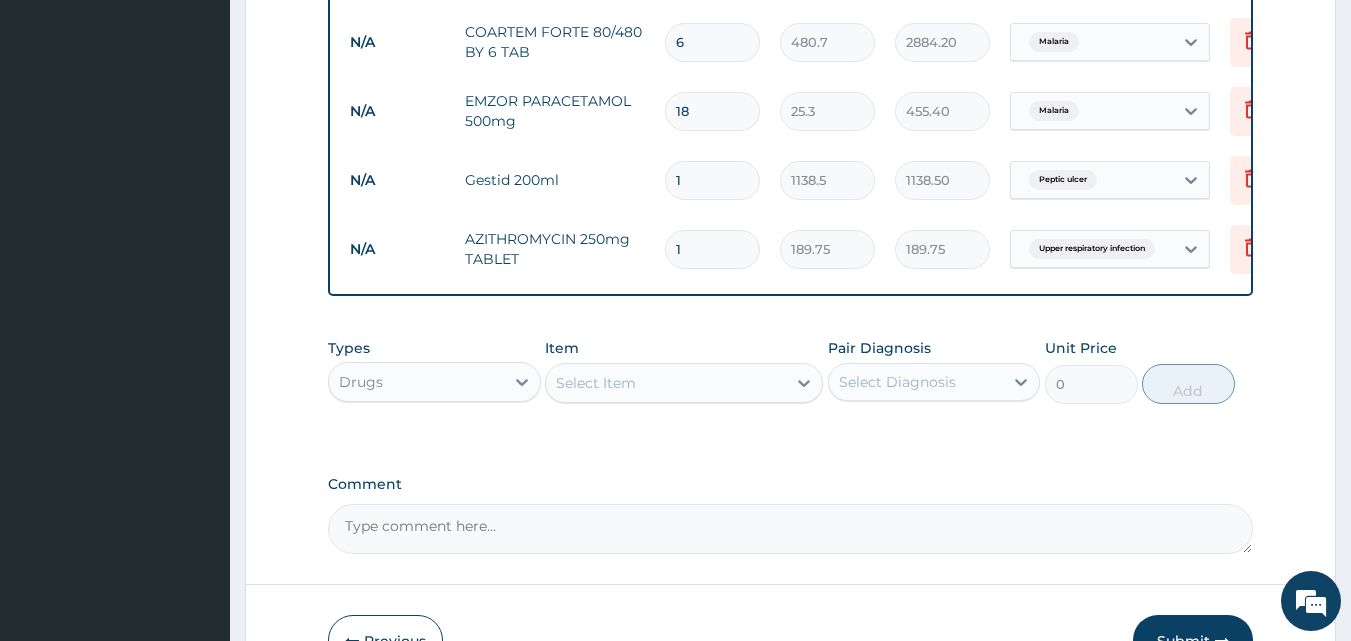type on "2277.00" 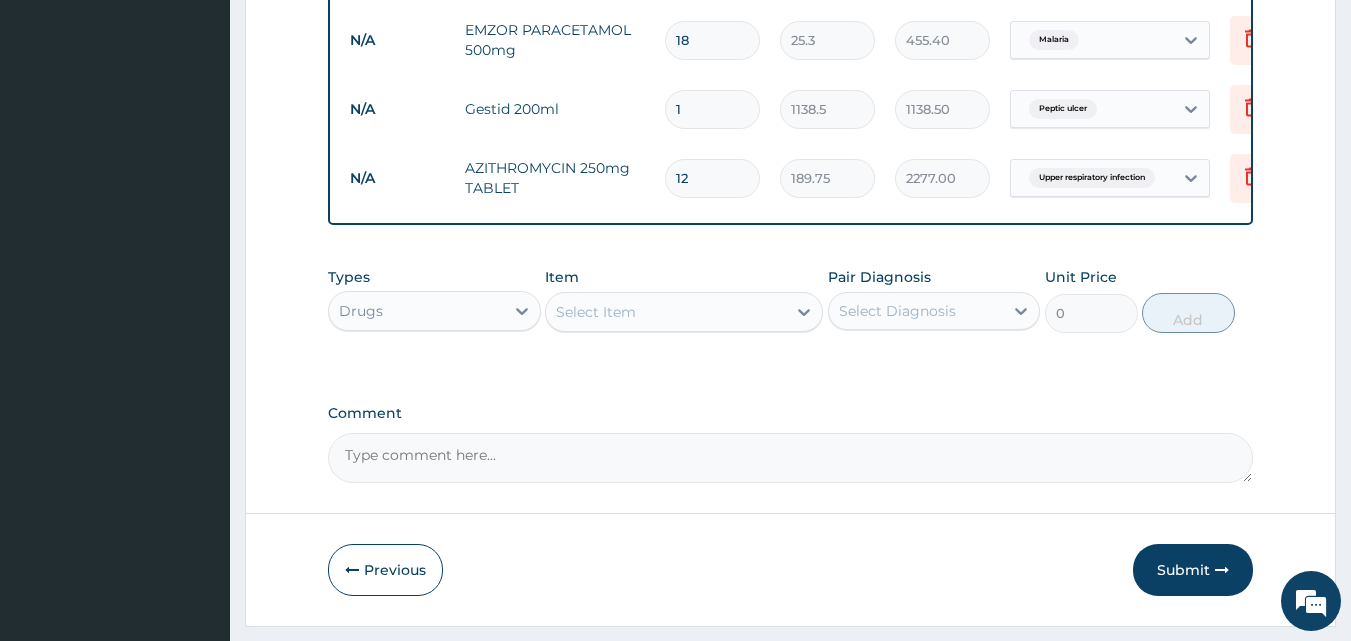 scroll, scrollTop: 1491, scrollLeft: 0, axis: vertical 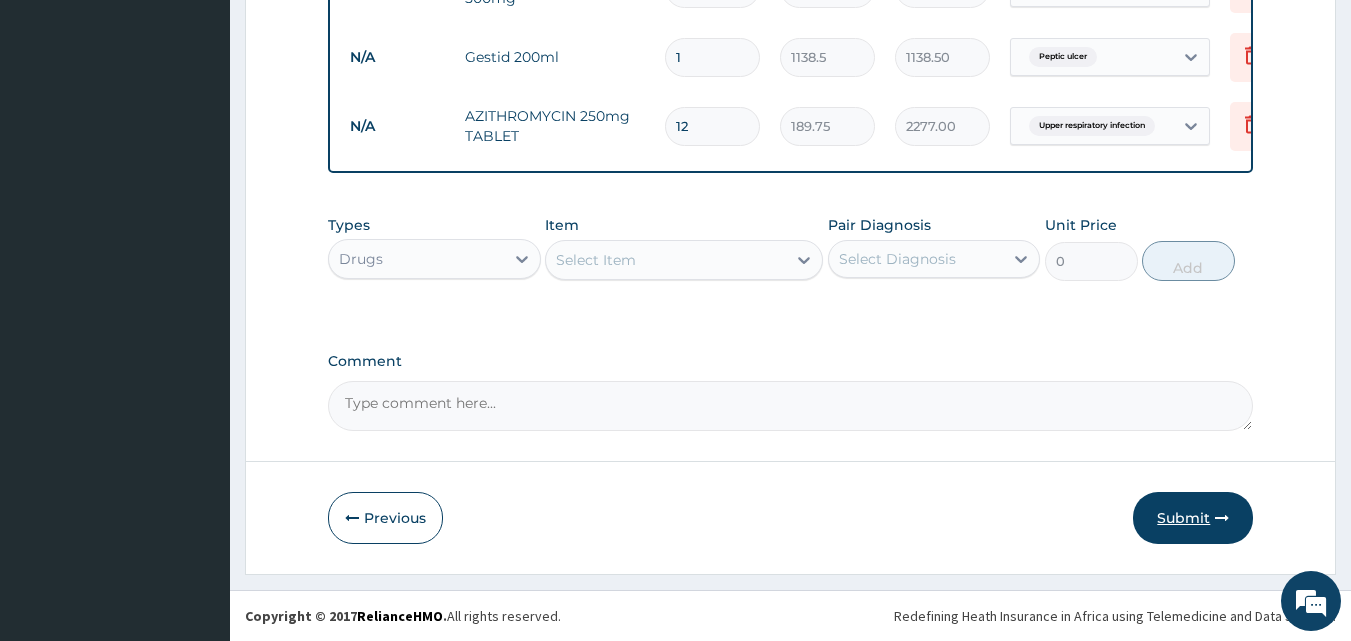type on "12" 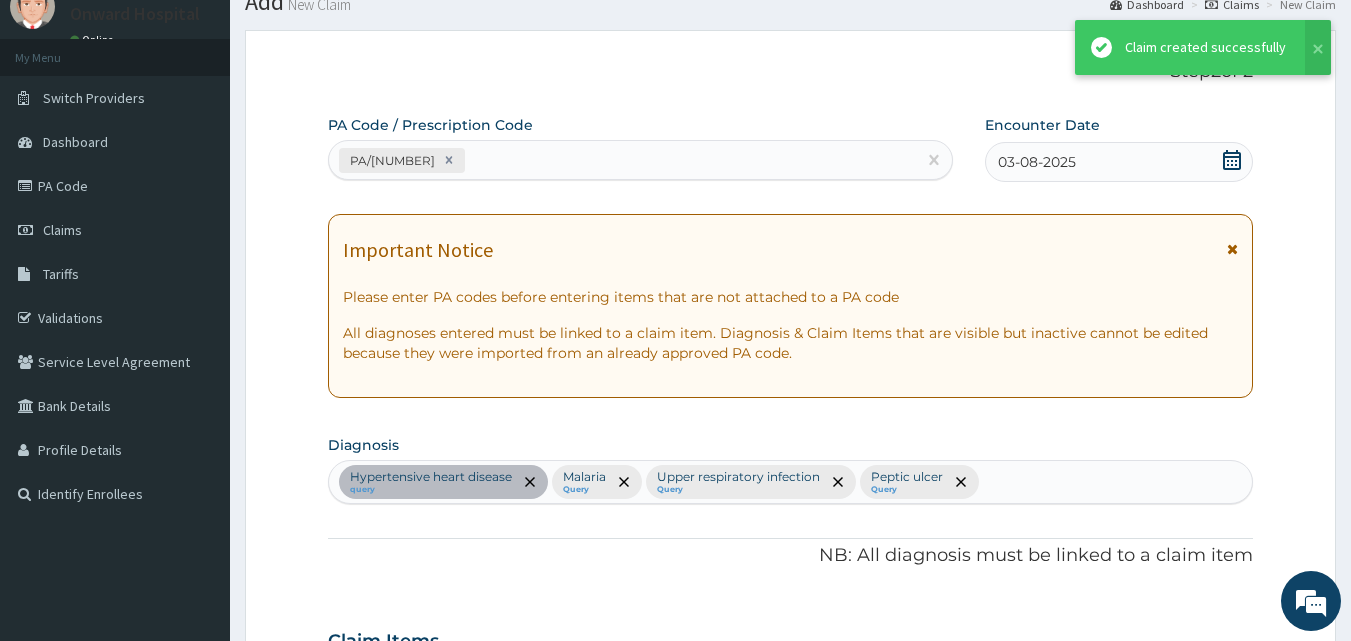 scroll, scrollTop: 1491, scrollLeft: 0, axis: vertical 